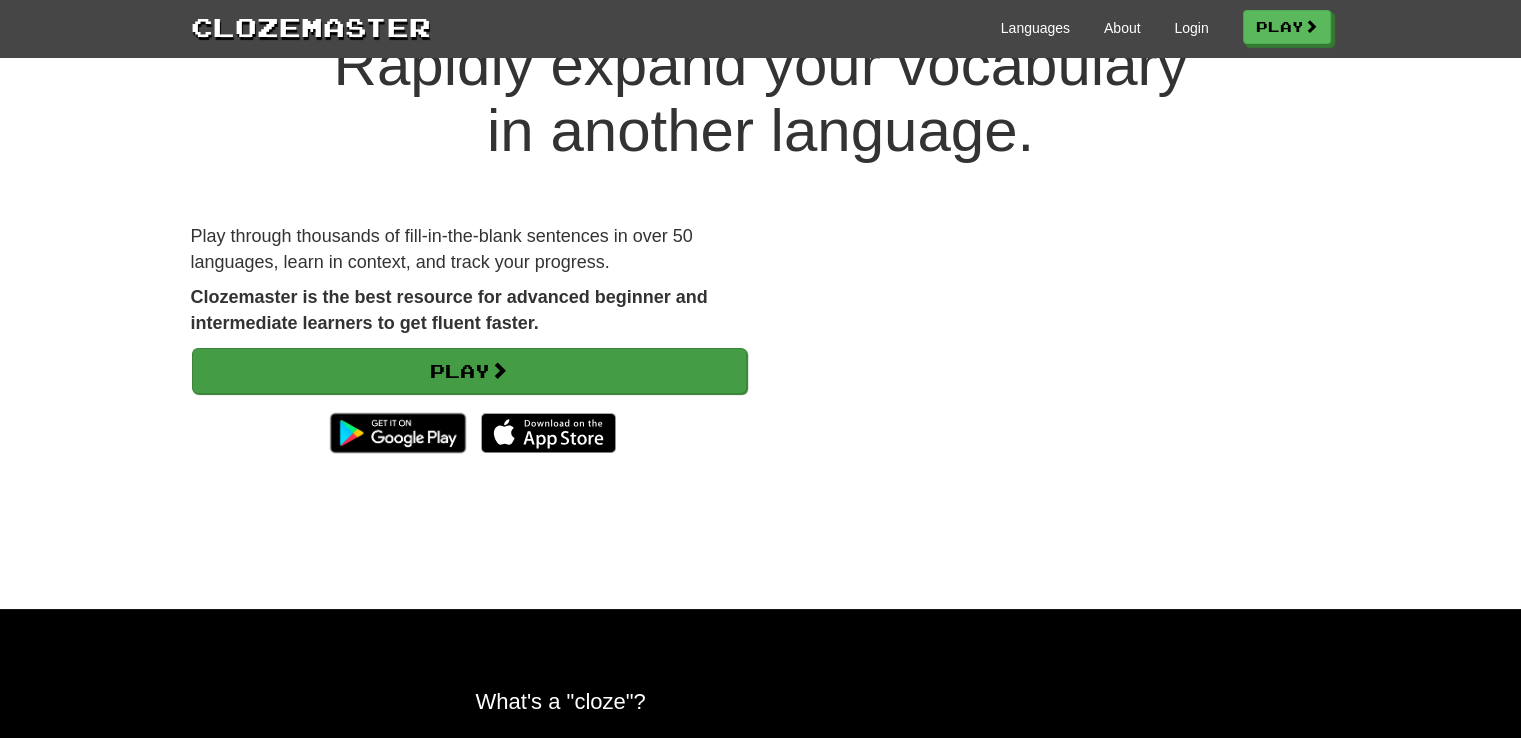 scroll, scrollTop: 26, scrollLeft: 0, axis: vertical 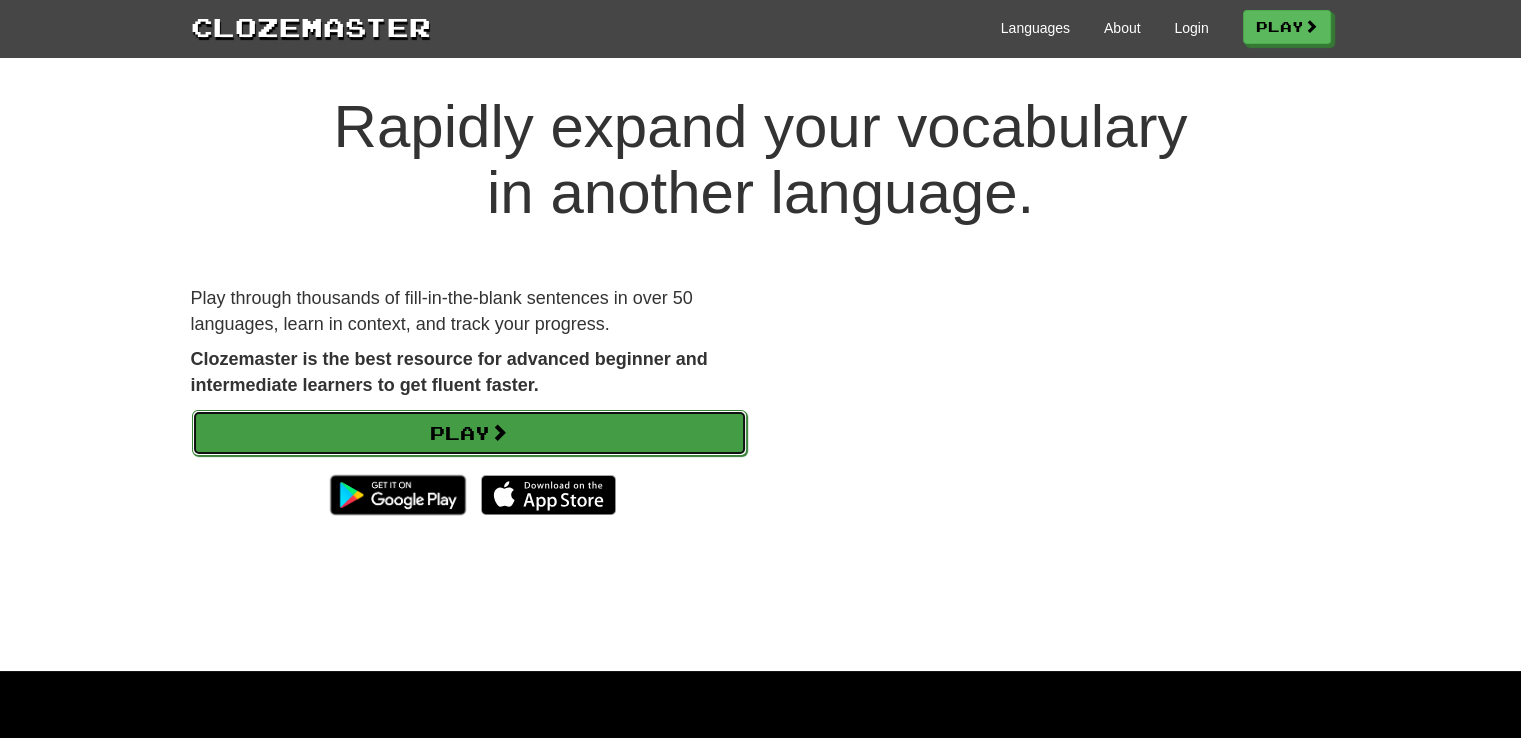 click on "Play" at bounding box center (469, 433) 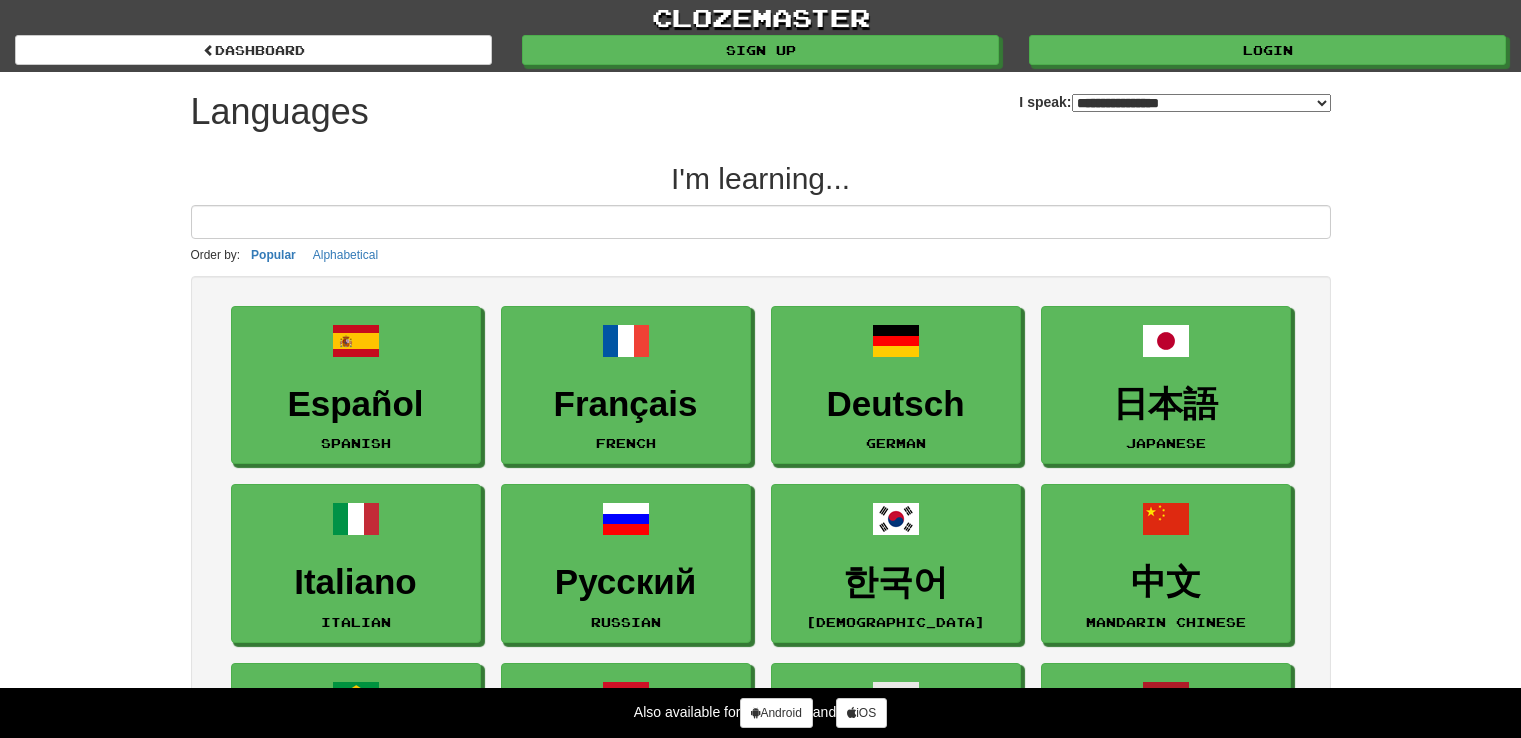 select on "*******" 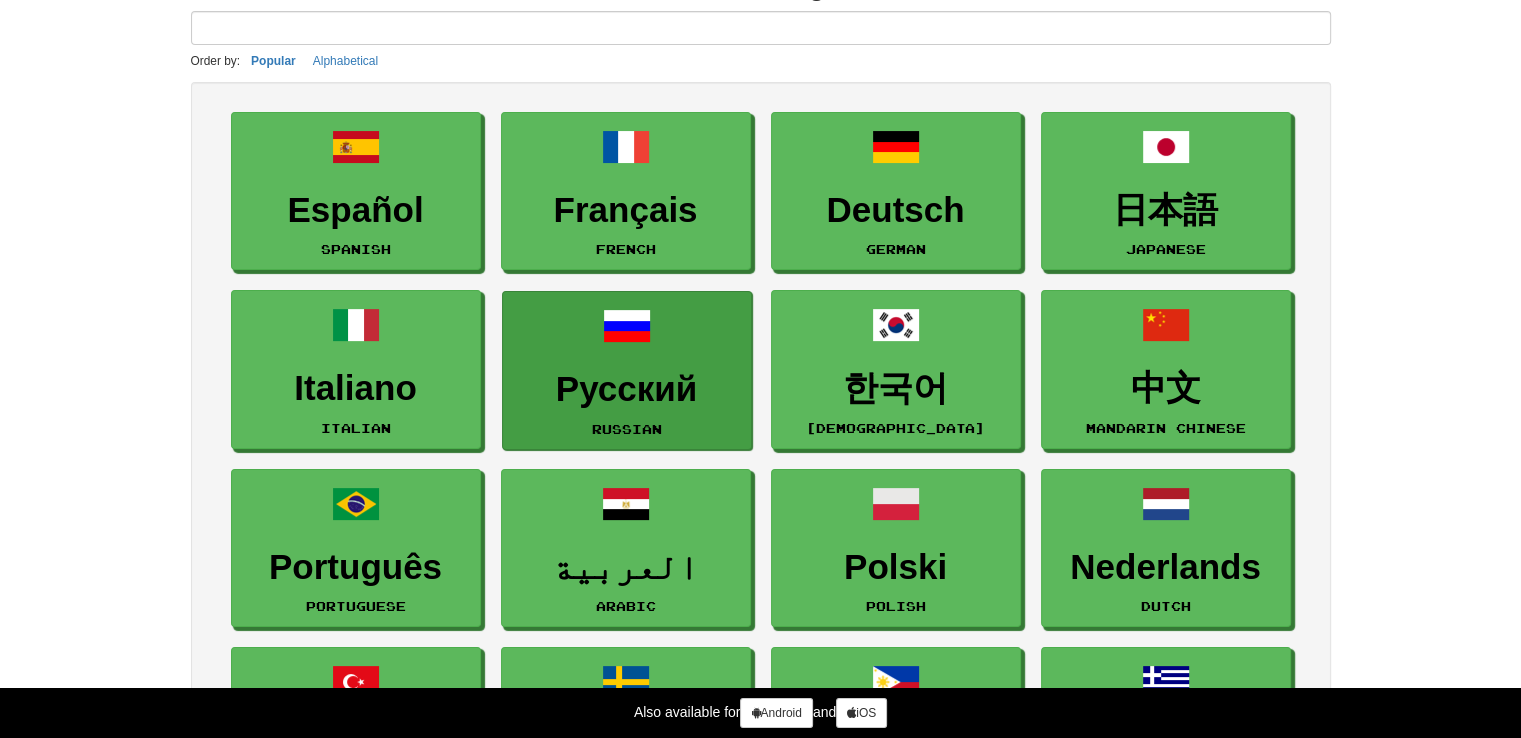 scroll, scrollTop: 192, scrollLeft: 0, axis: vertical 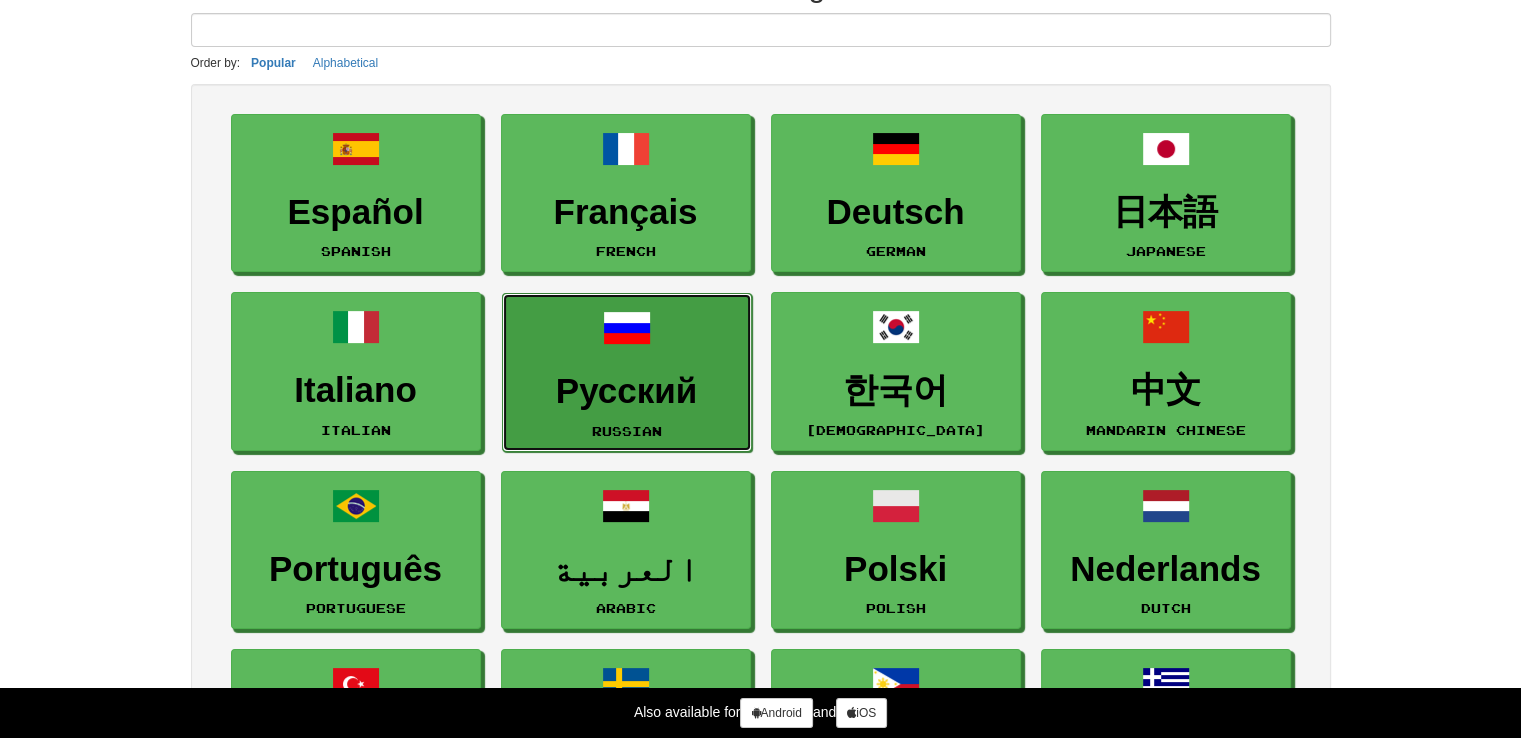 click on "Русский" at bounding box center [627, 391] 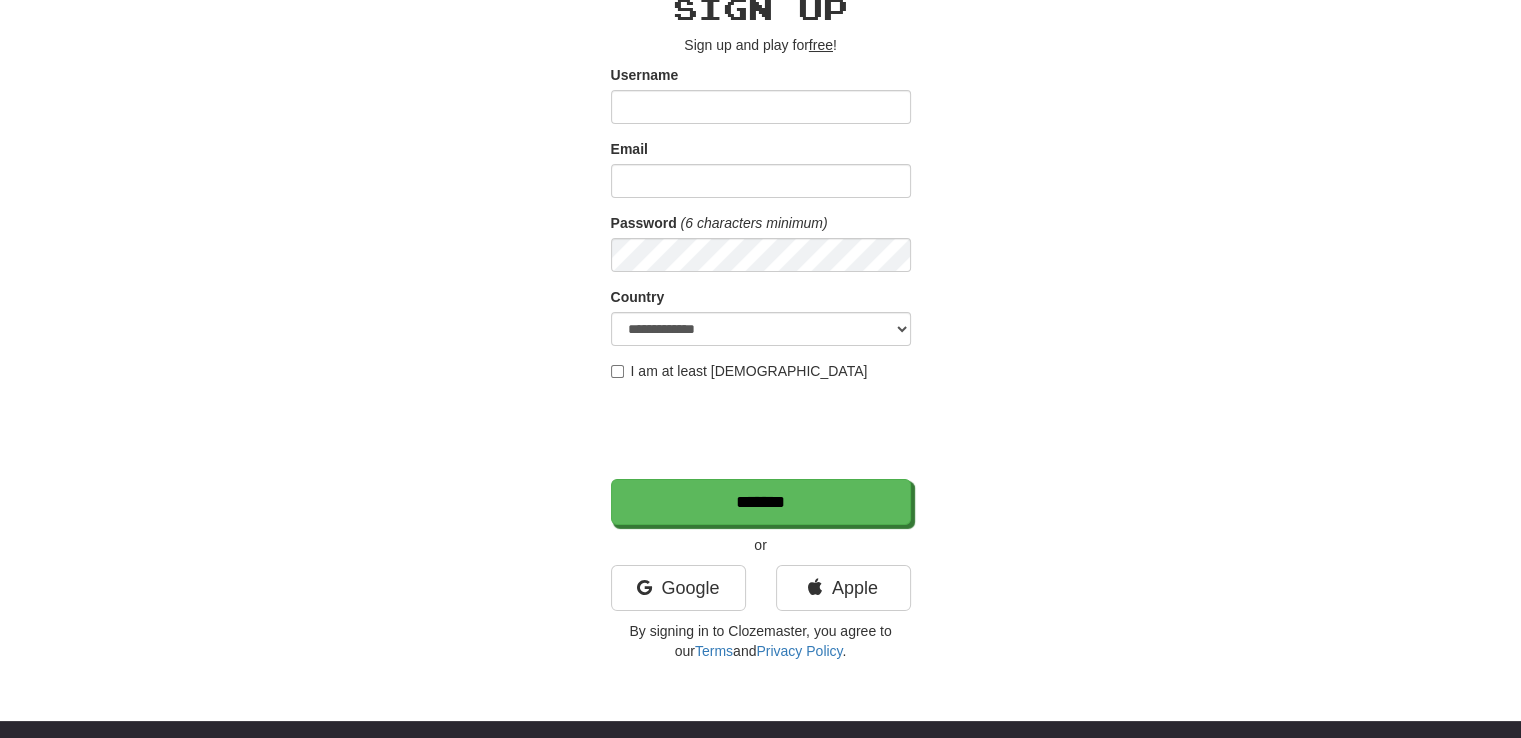 scroll, scrollTop: 95, scrollLeft: 0, axis: vertical 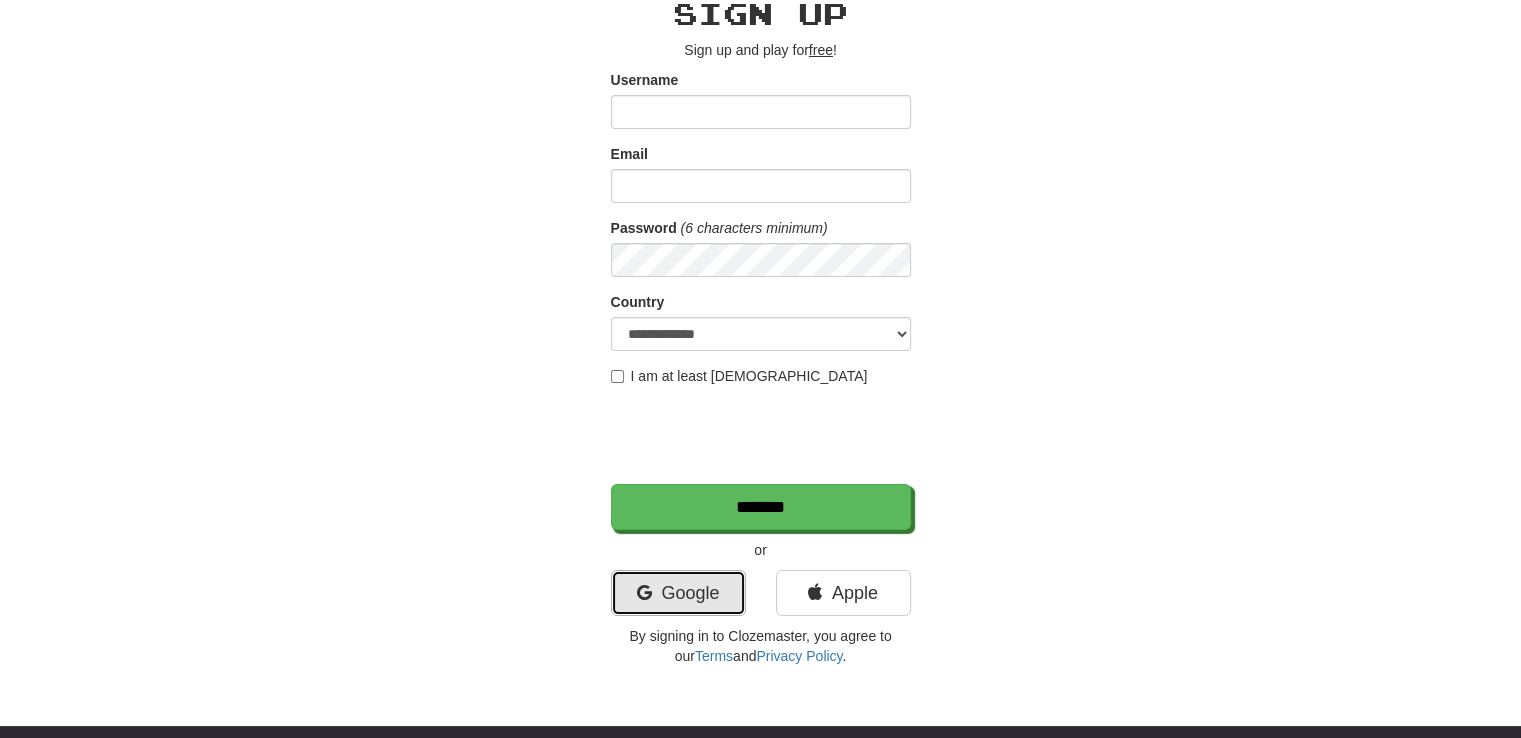 click on "Google" at bounding box center [678, 593] 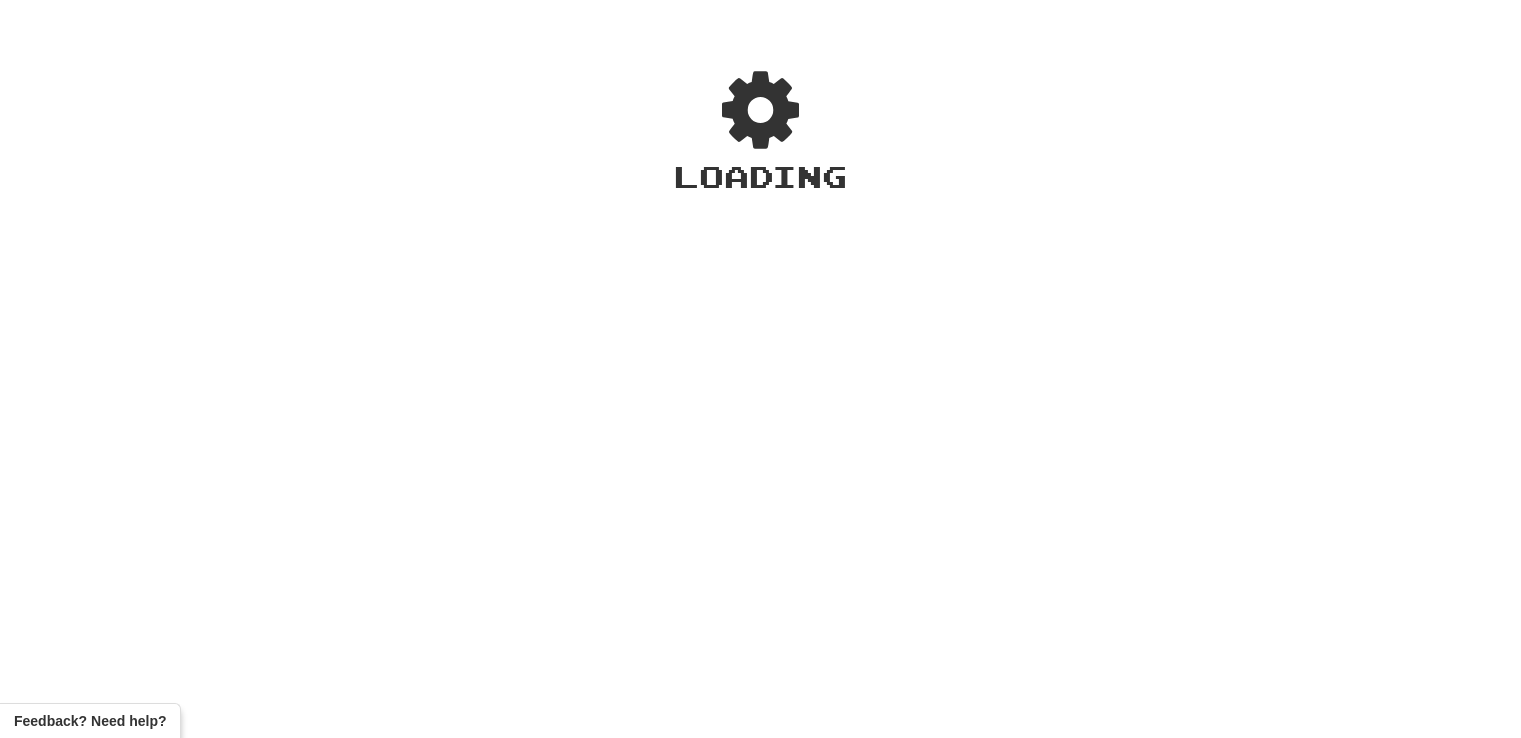scroll, scrollTop: 0, scrollLeft: 0, axis: both 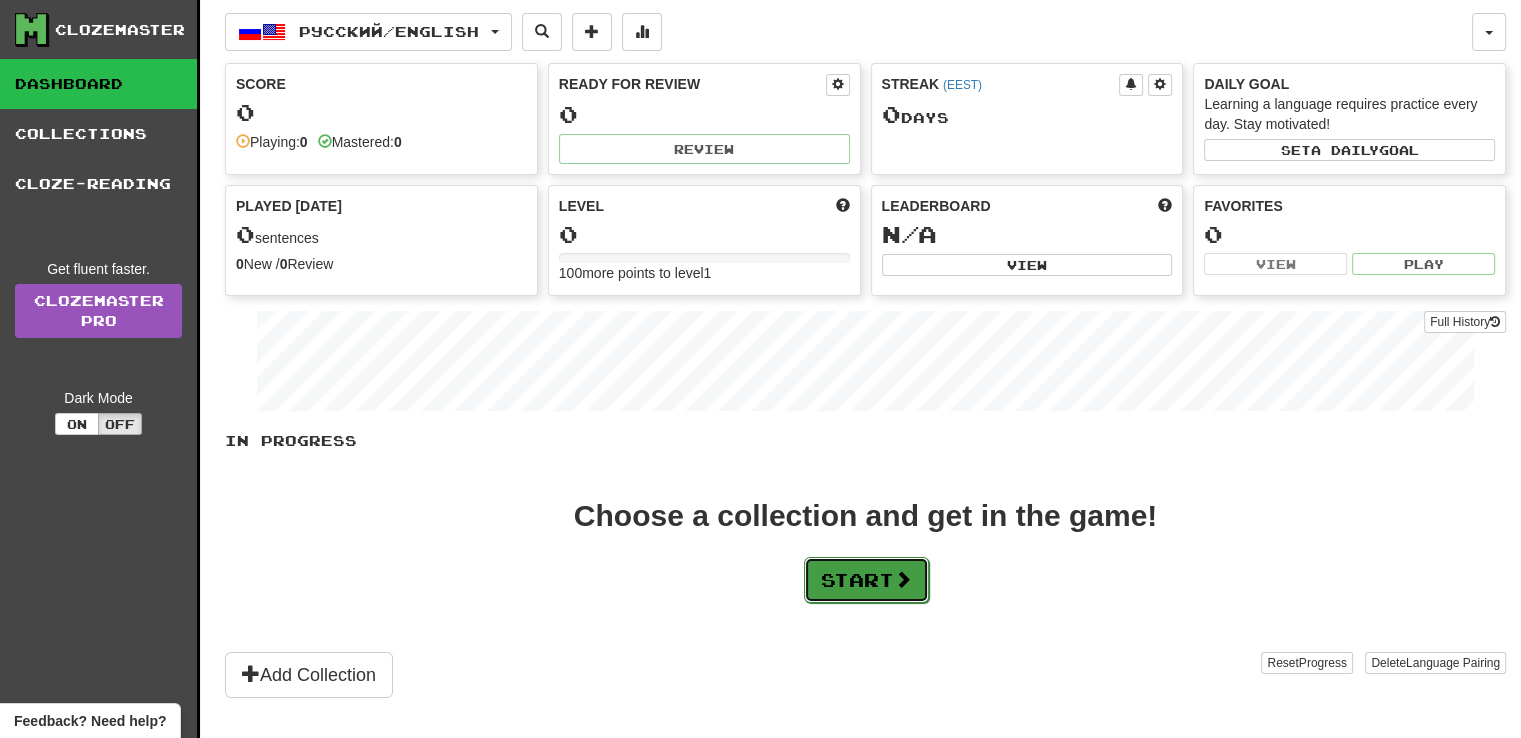 click on "Start" at bounding box center [866, 580] 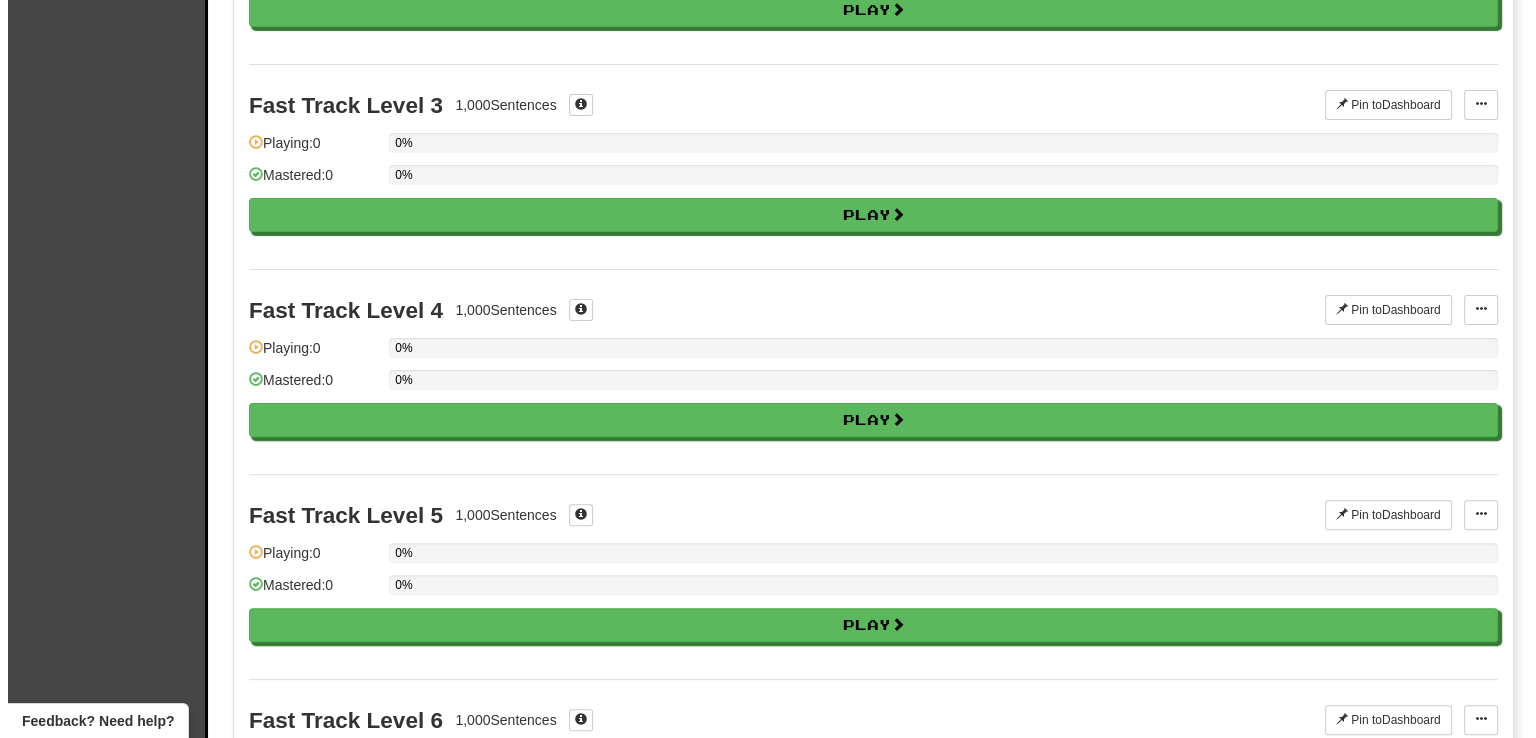 scroll, scrollTop: 0, scrollLeft: 0, axis: both 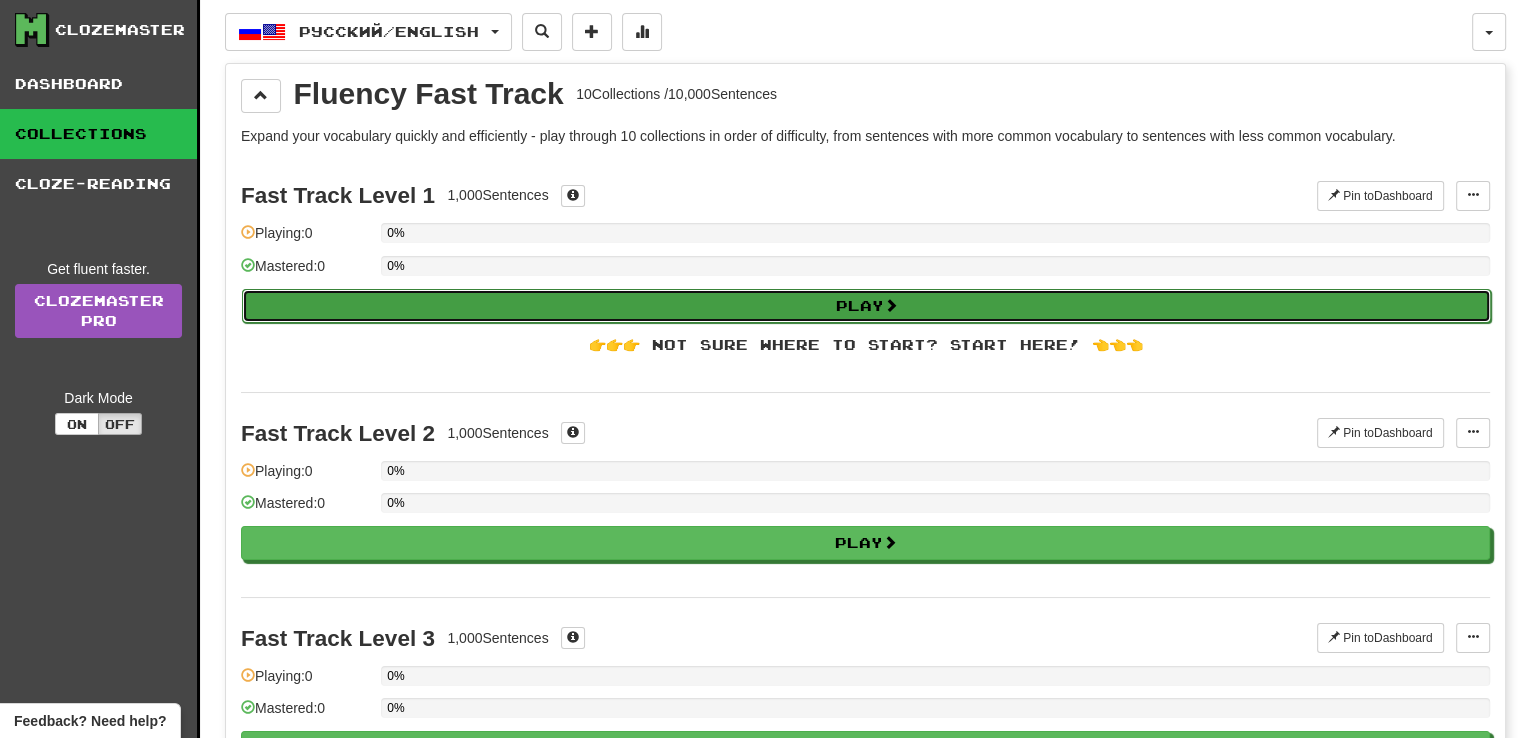 click on "Play" at bounding box center (866, 306) 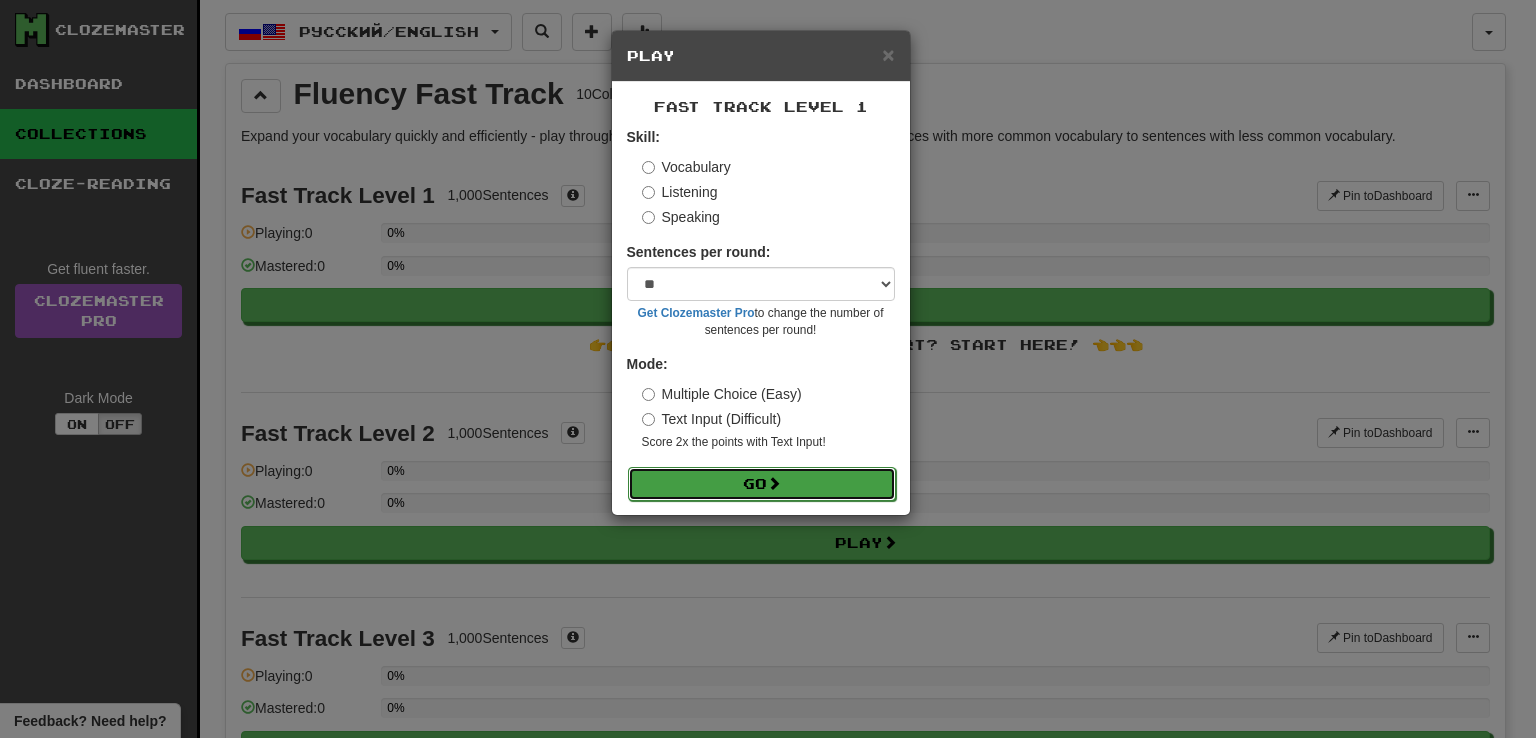 click on "Go" at bounding box center [762, 484] 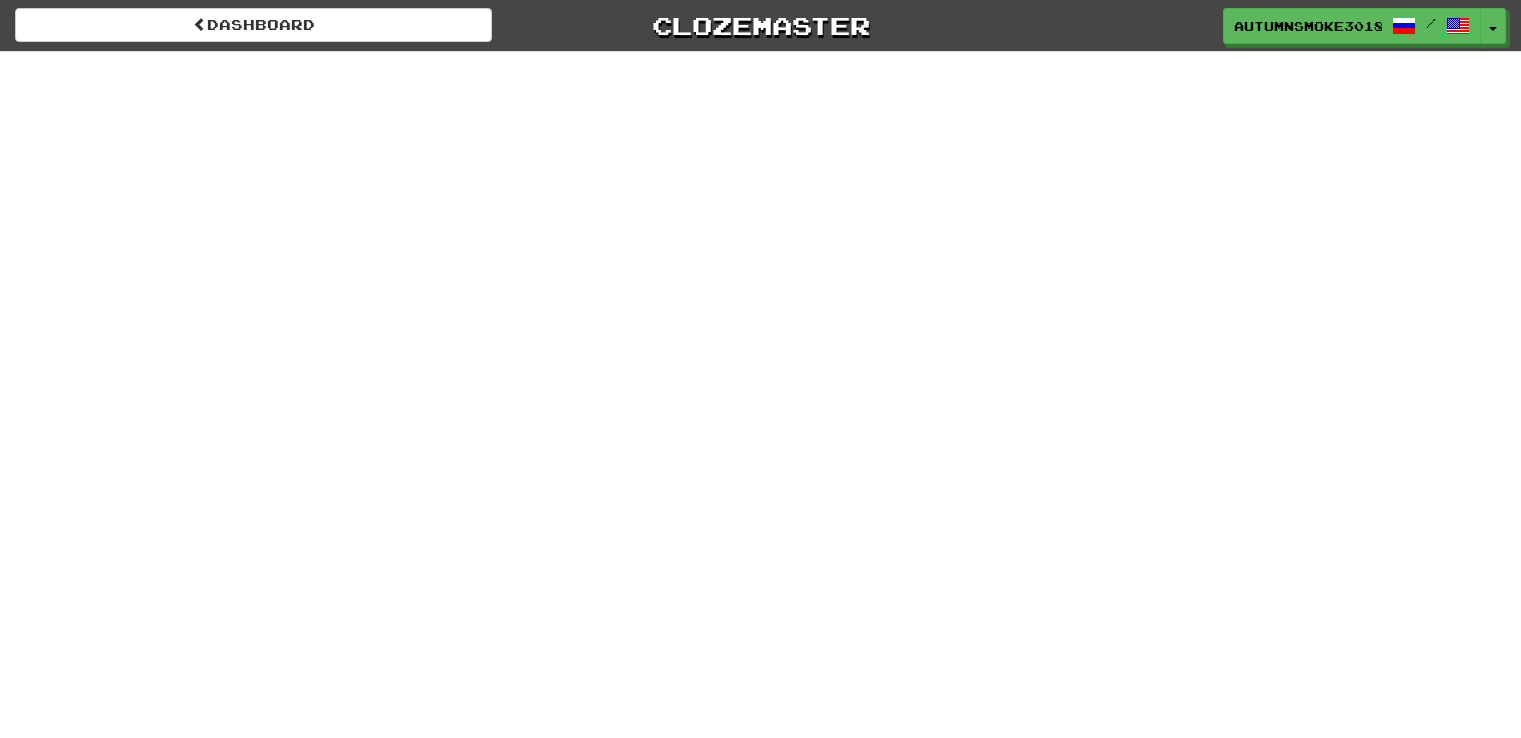 scroll, scrollTop: 0, scrollLeft: 0, axis: both 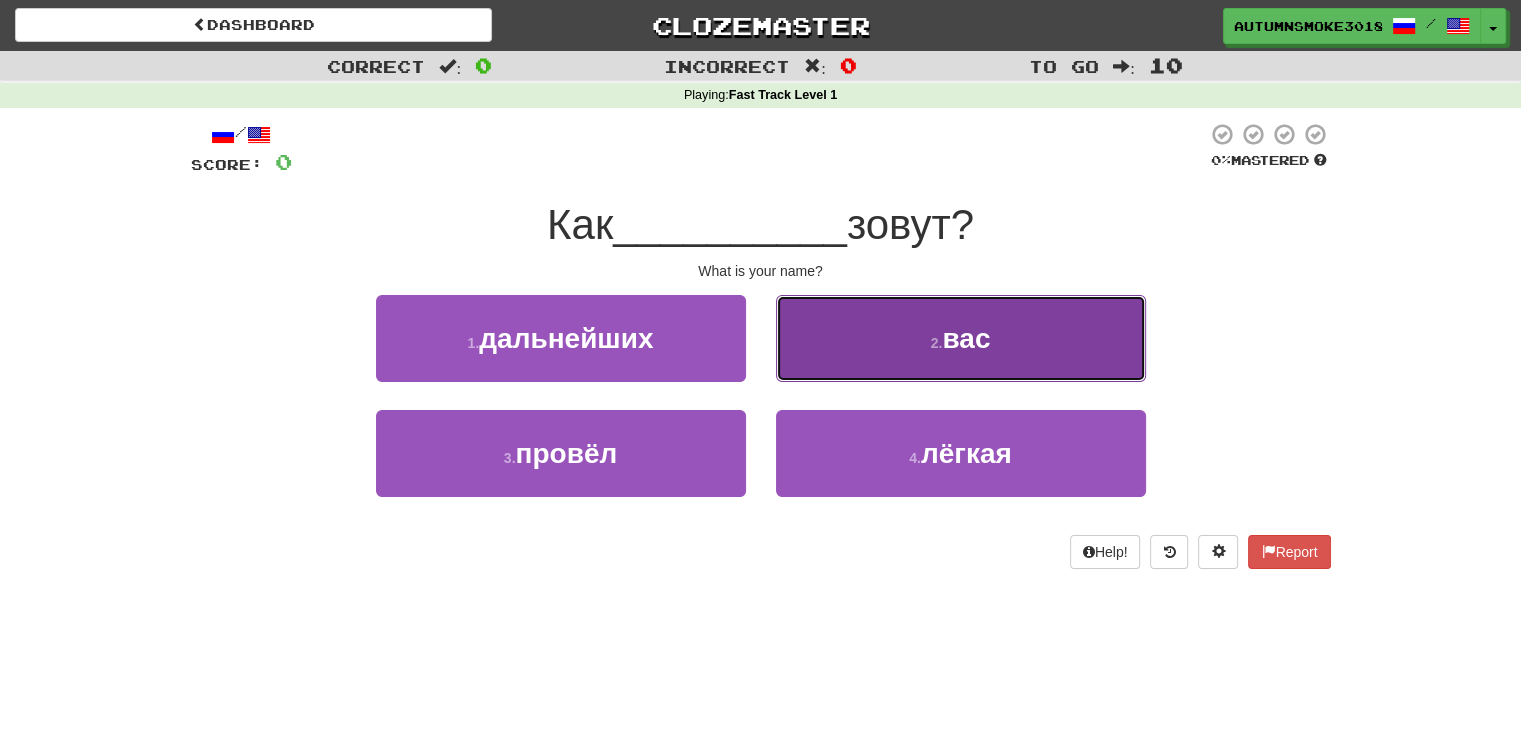 click on "2 .  вас" at bounding box center [961, 338] 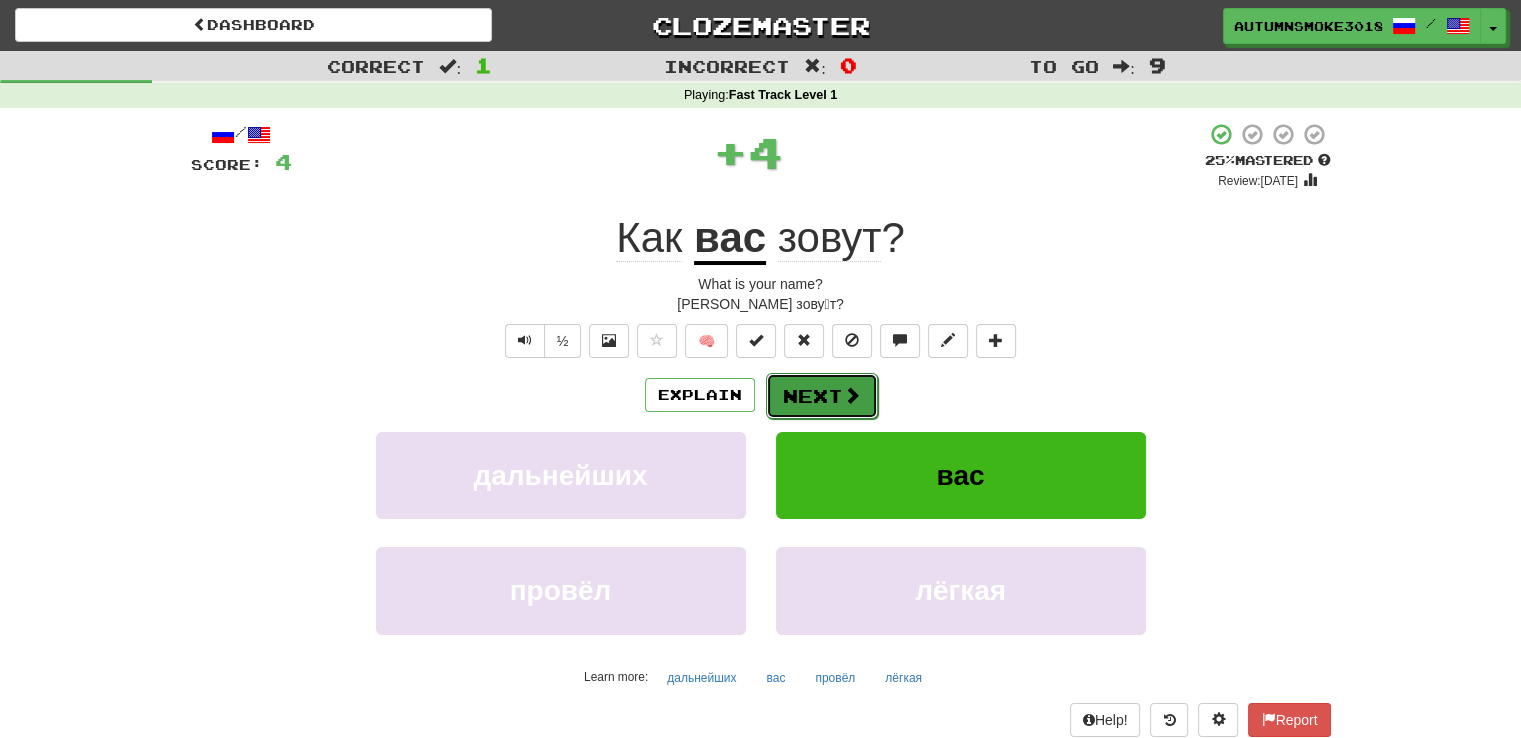 click on "Next" at bounding box center [822, 396] 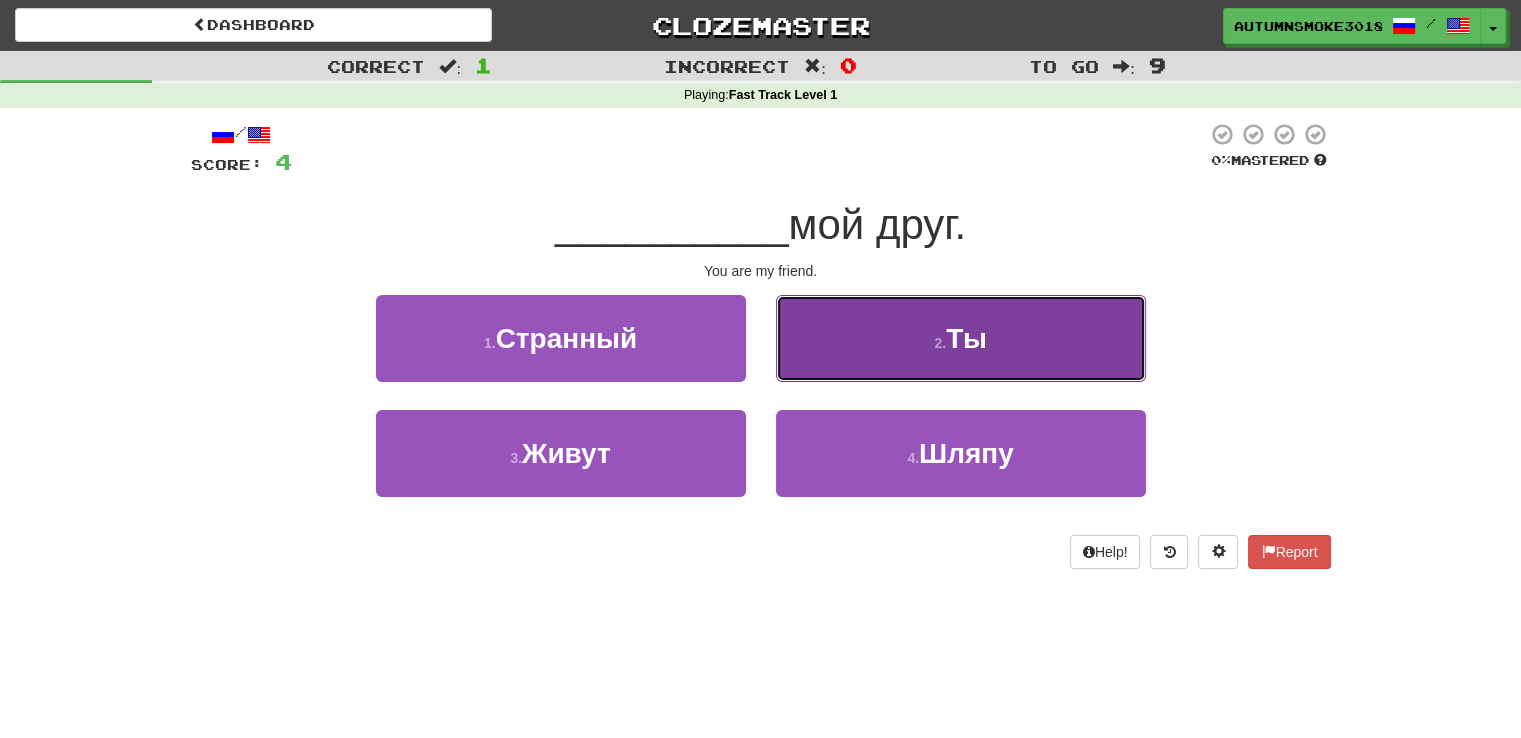 click on "2 ." at bounding box center [940, 343] 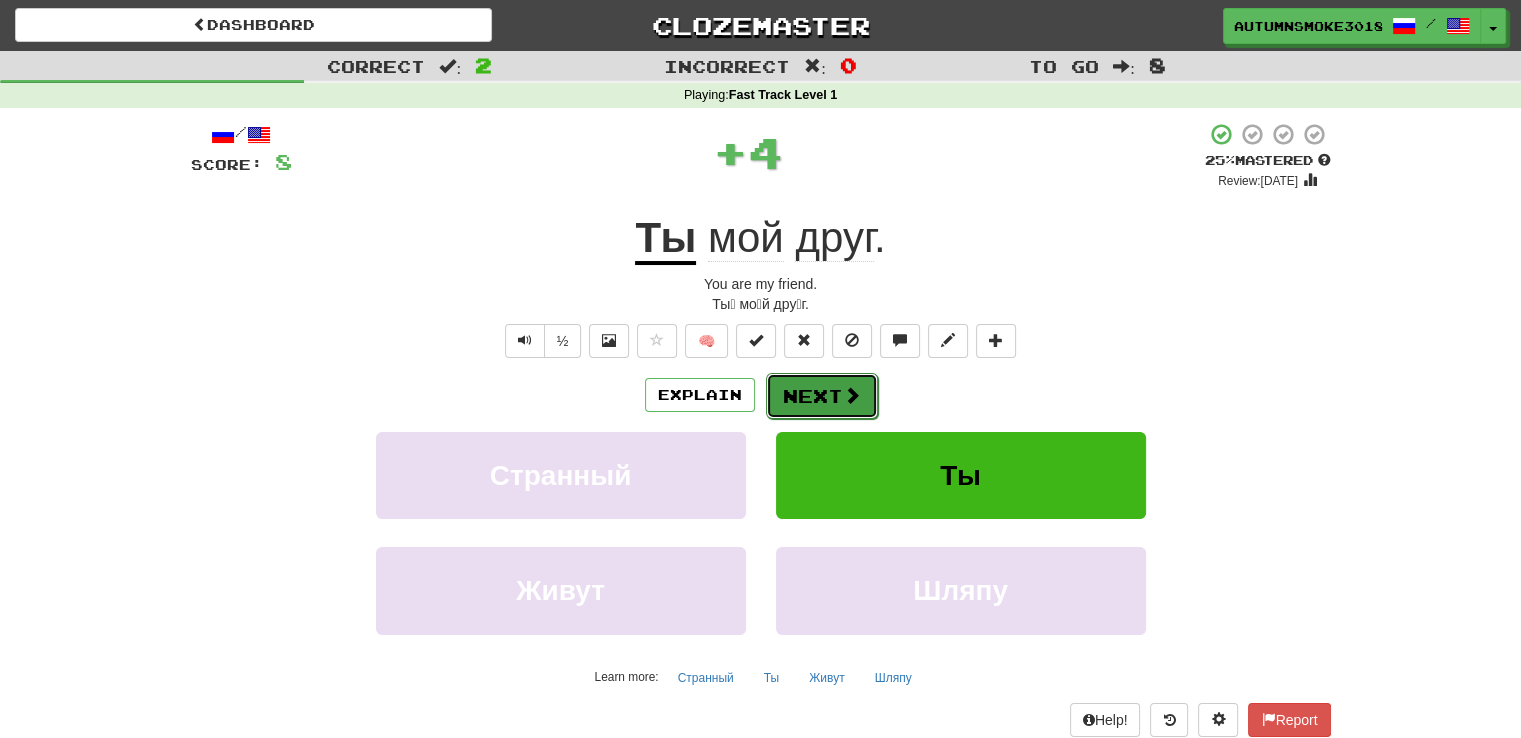 click on "Next" at bounding box center (822, 396) 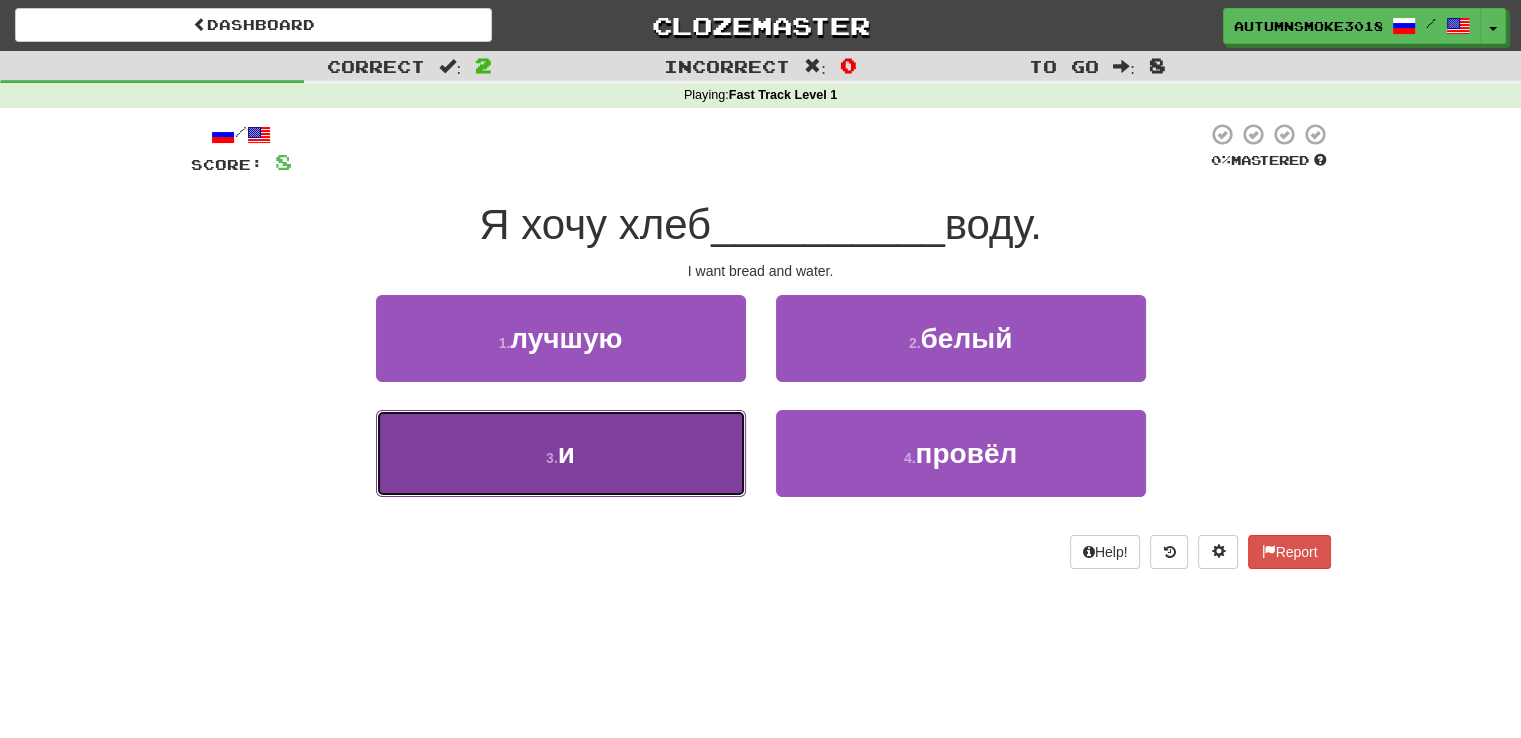 click on "3 .  и" at bounding box center (561, 453) 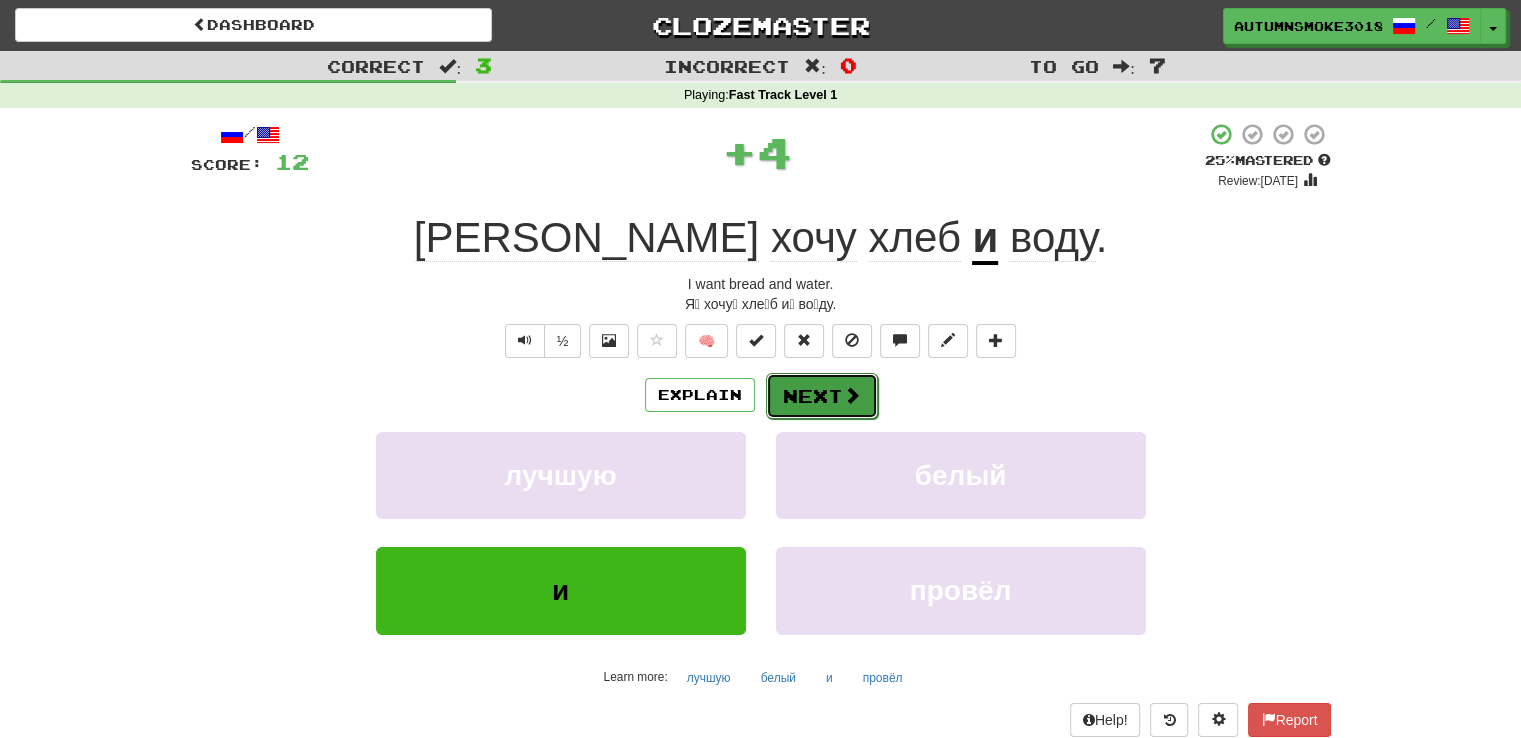 click on "Next" at bounding box center [822, 396] 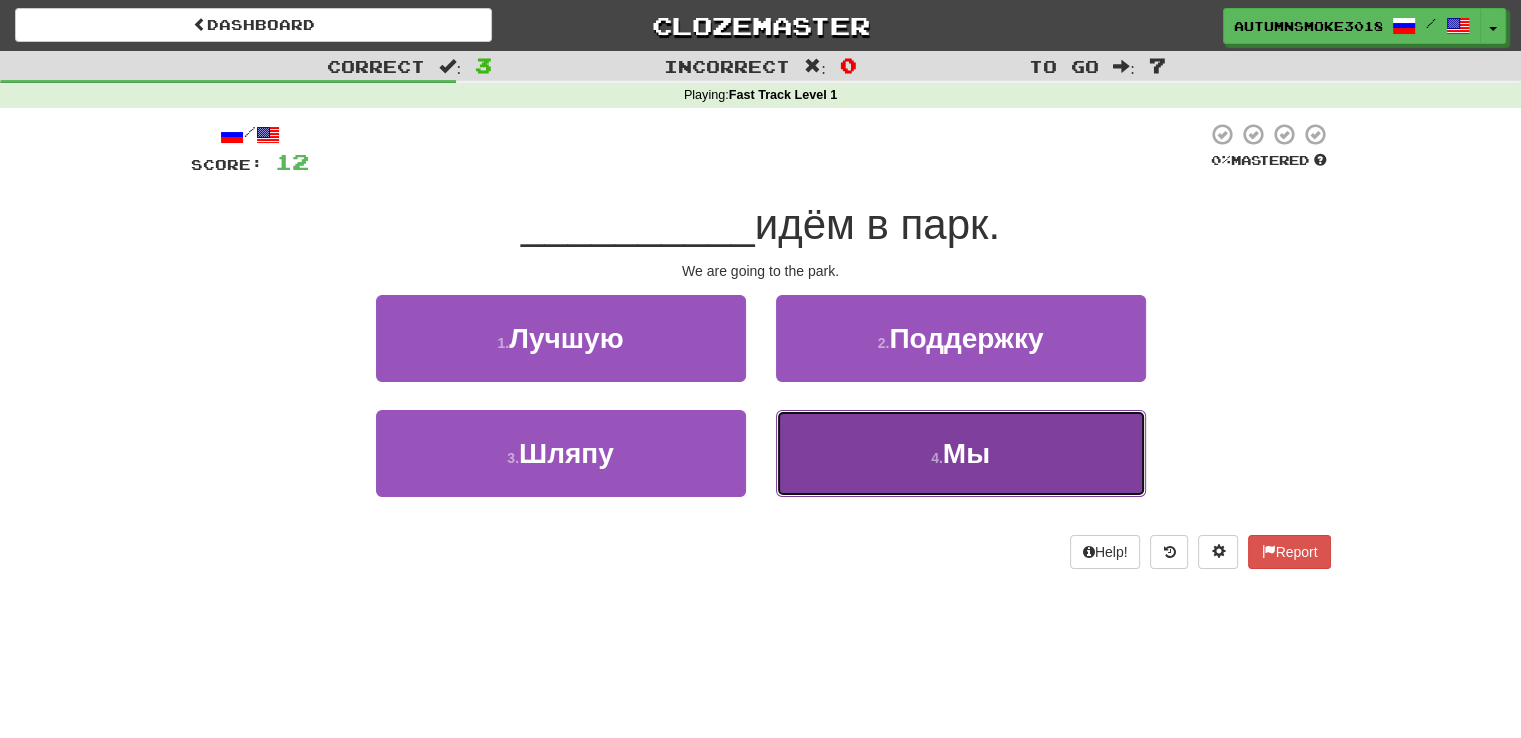 click on "4 ." at bounding box center [937, 458] 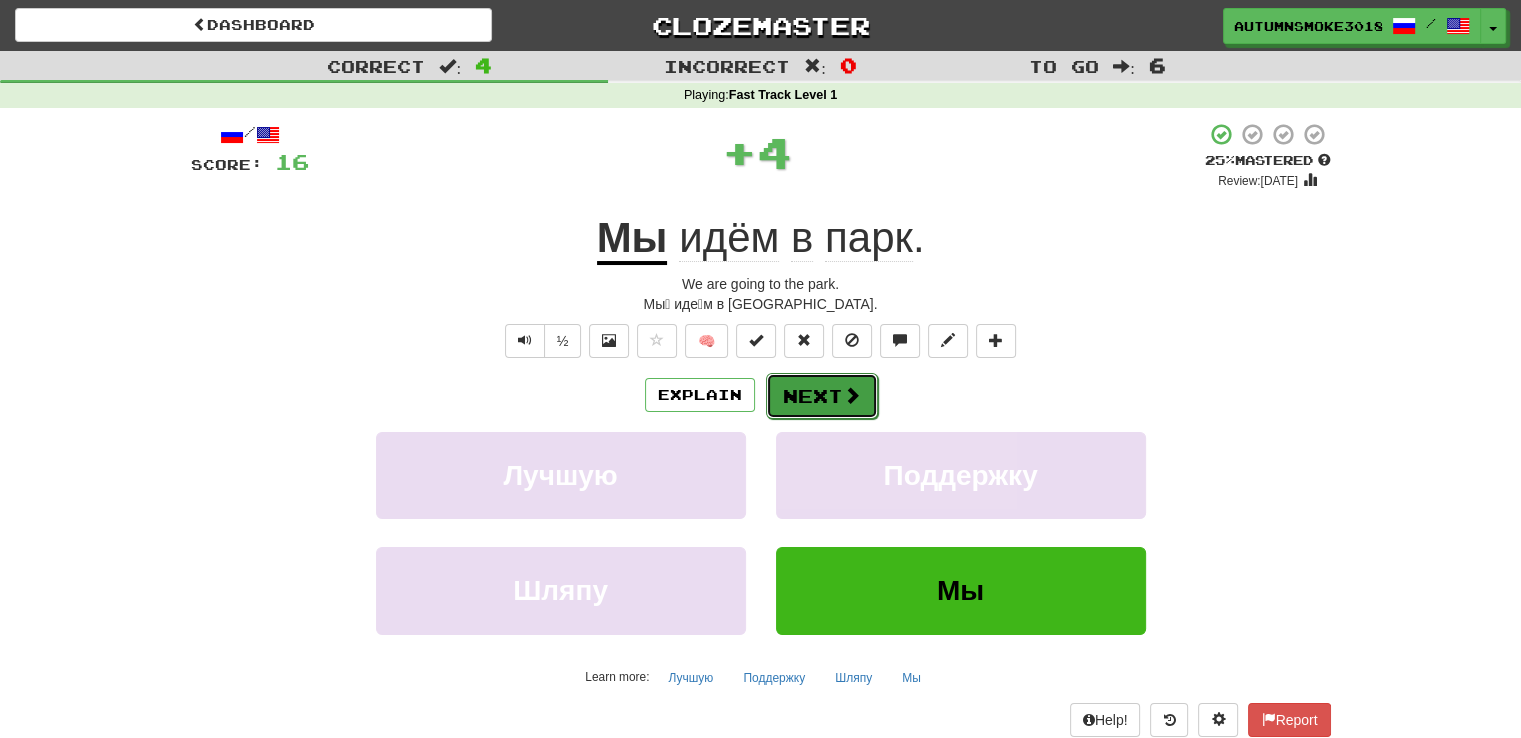 click on "Next" at bounding box center [822, 396] 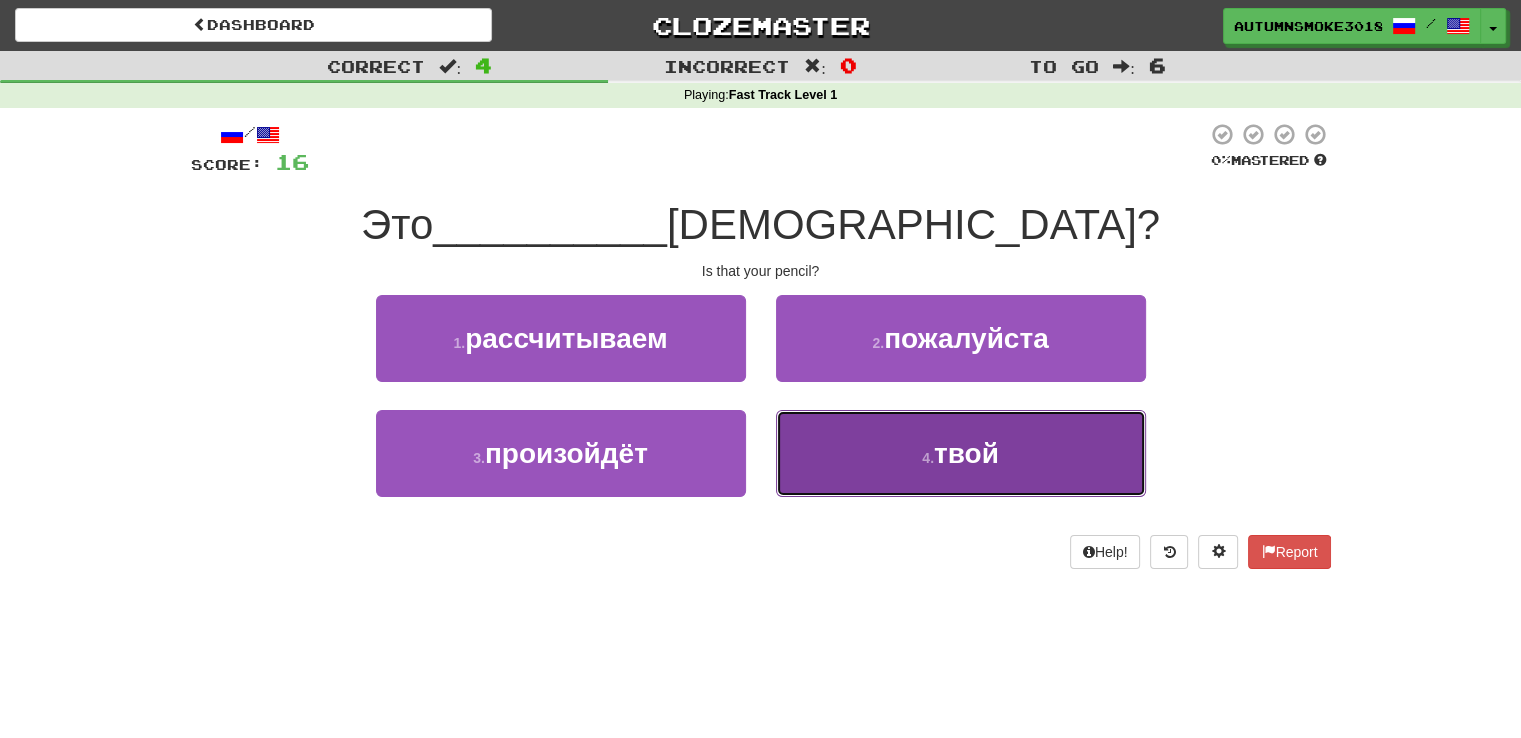 click on "4 .  твой" at bounding box center [961, 453] 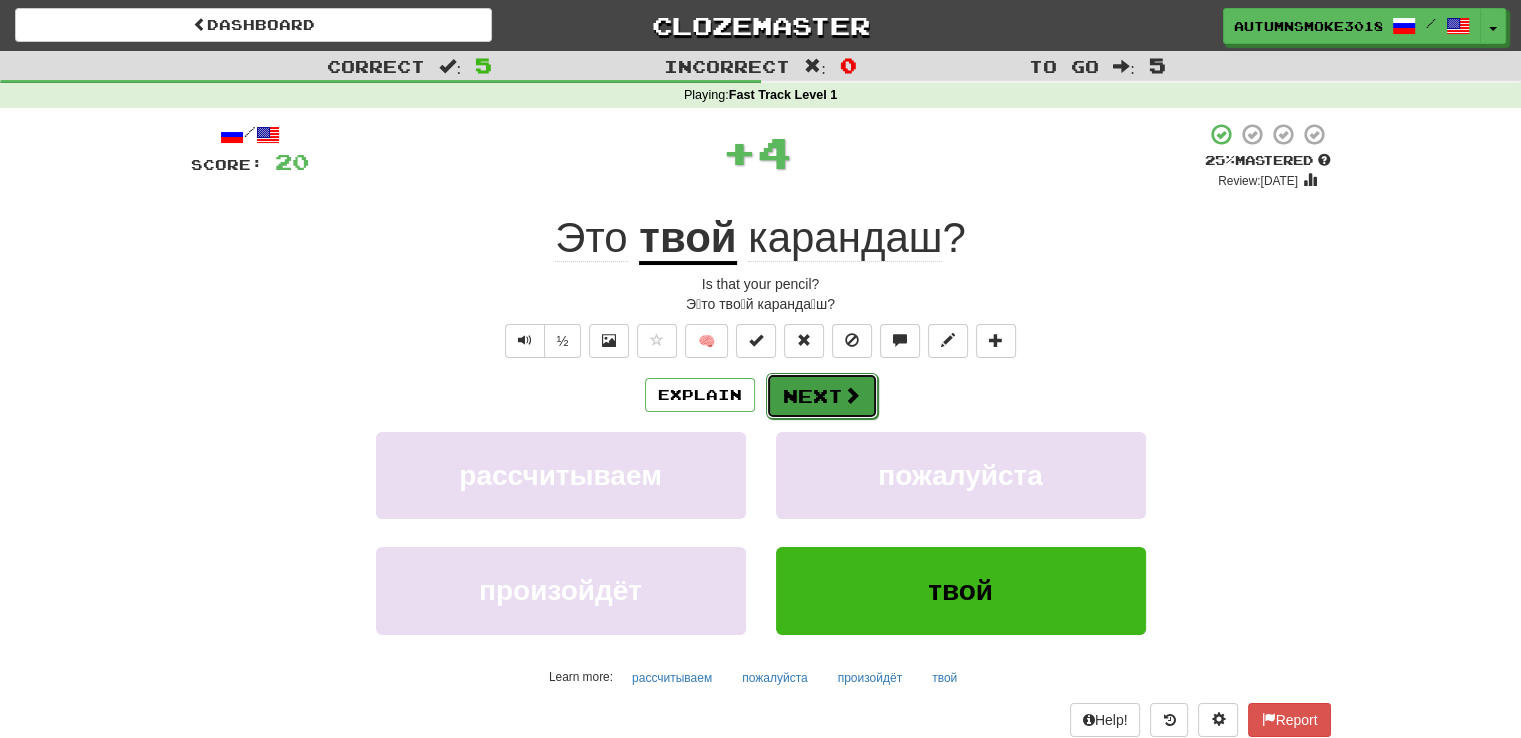 click on "Next" at bounding box center (822, 396) 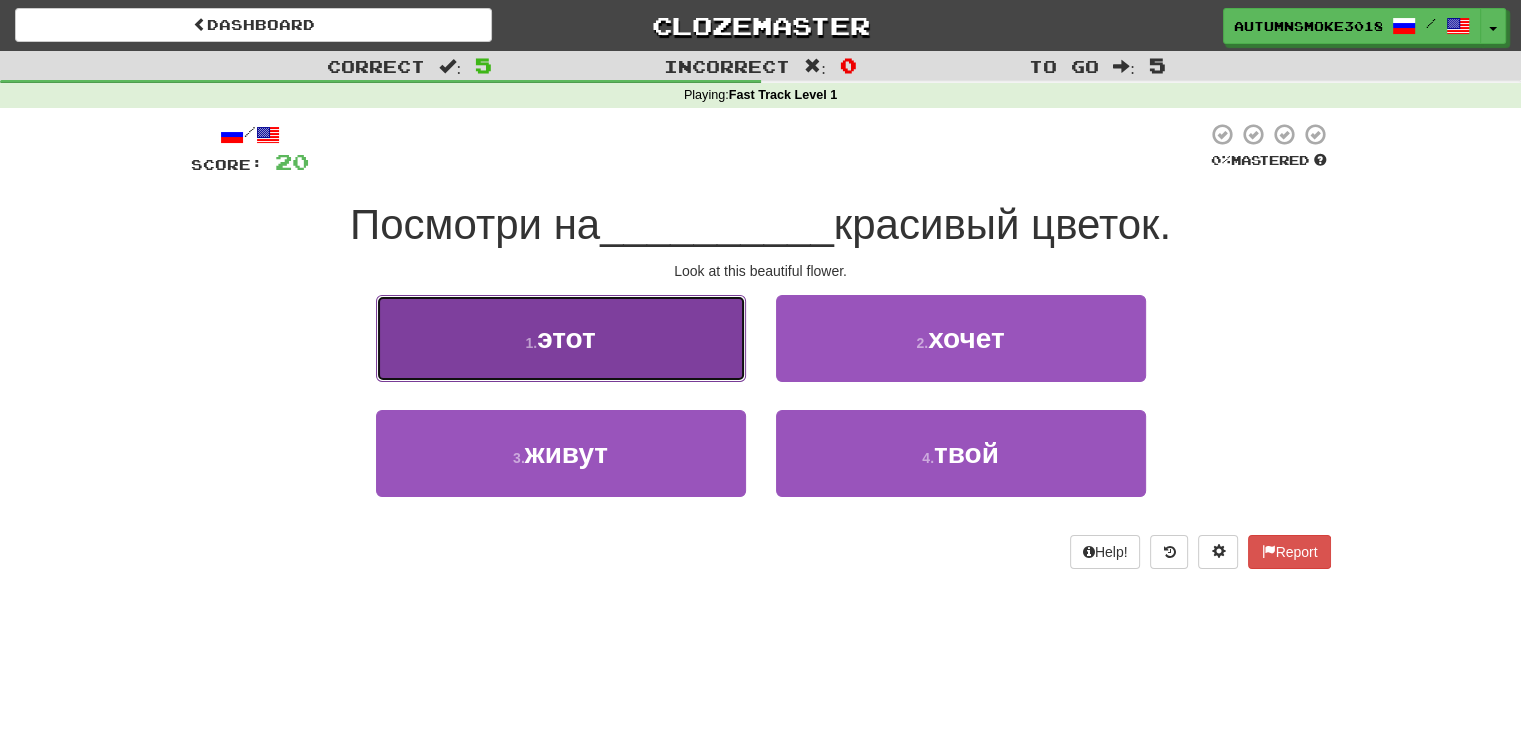 click on "1 .  этот" at bounding box center [561, 338] 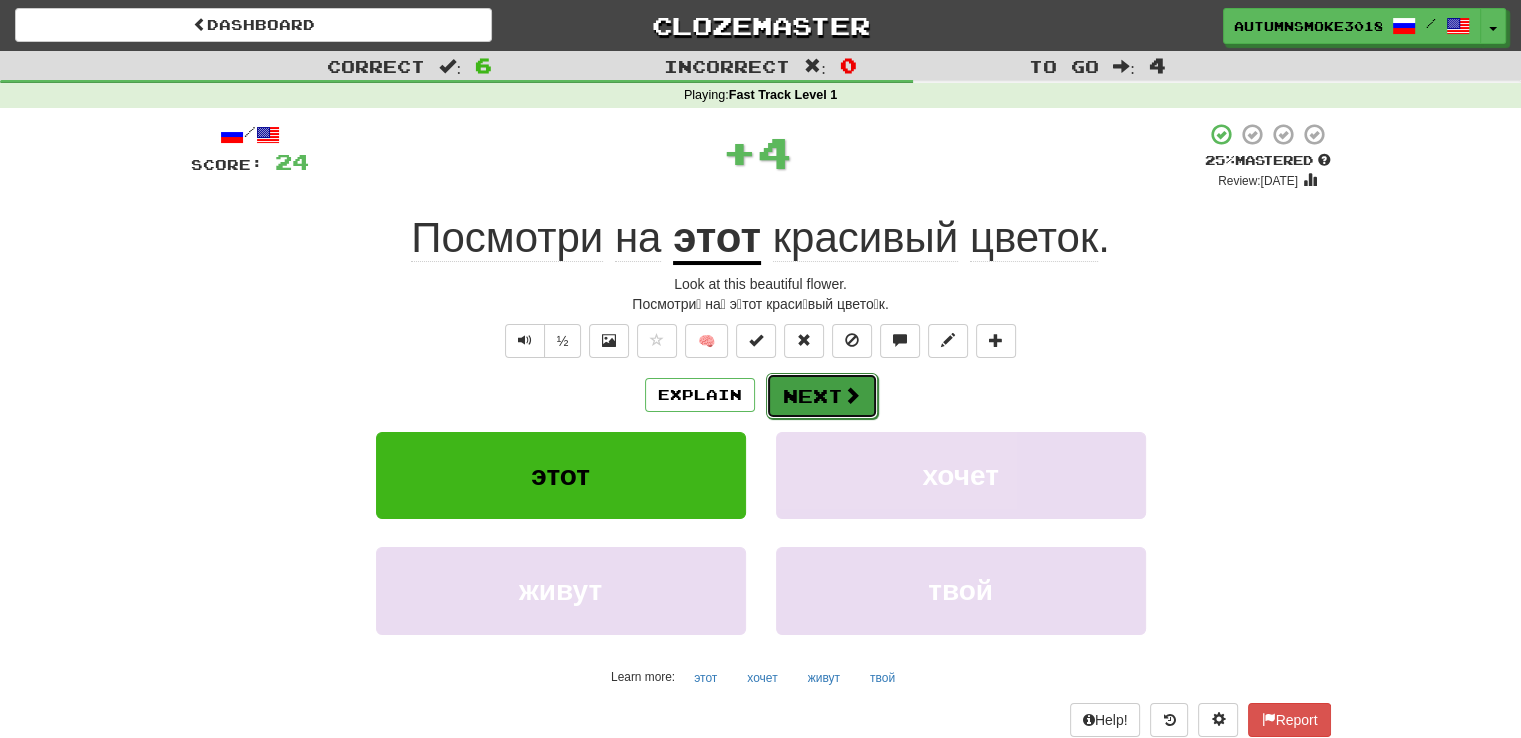click on "Next" at bounding box center (822, 396) 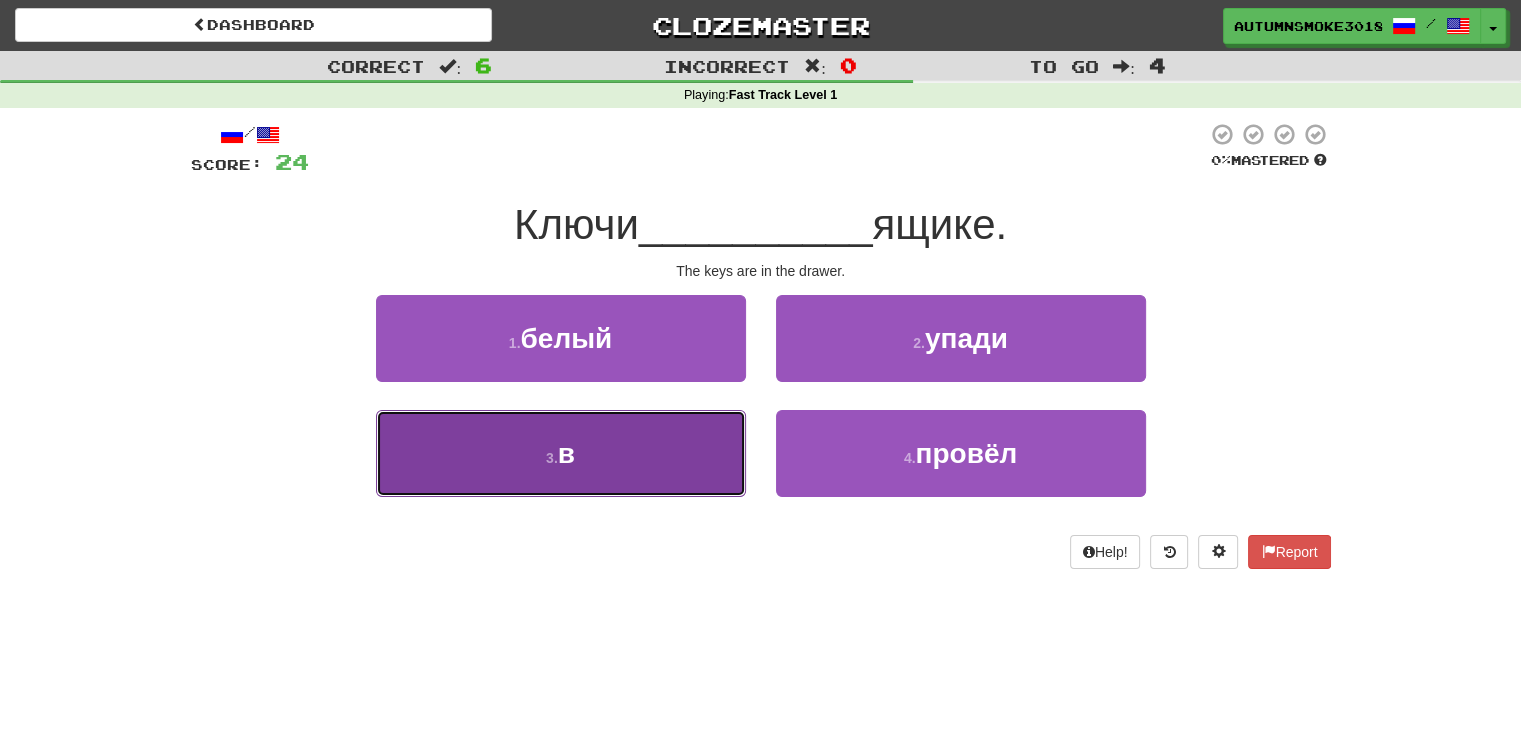 click on "3 .  в" at bounding box center (561, 453) 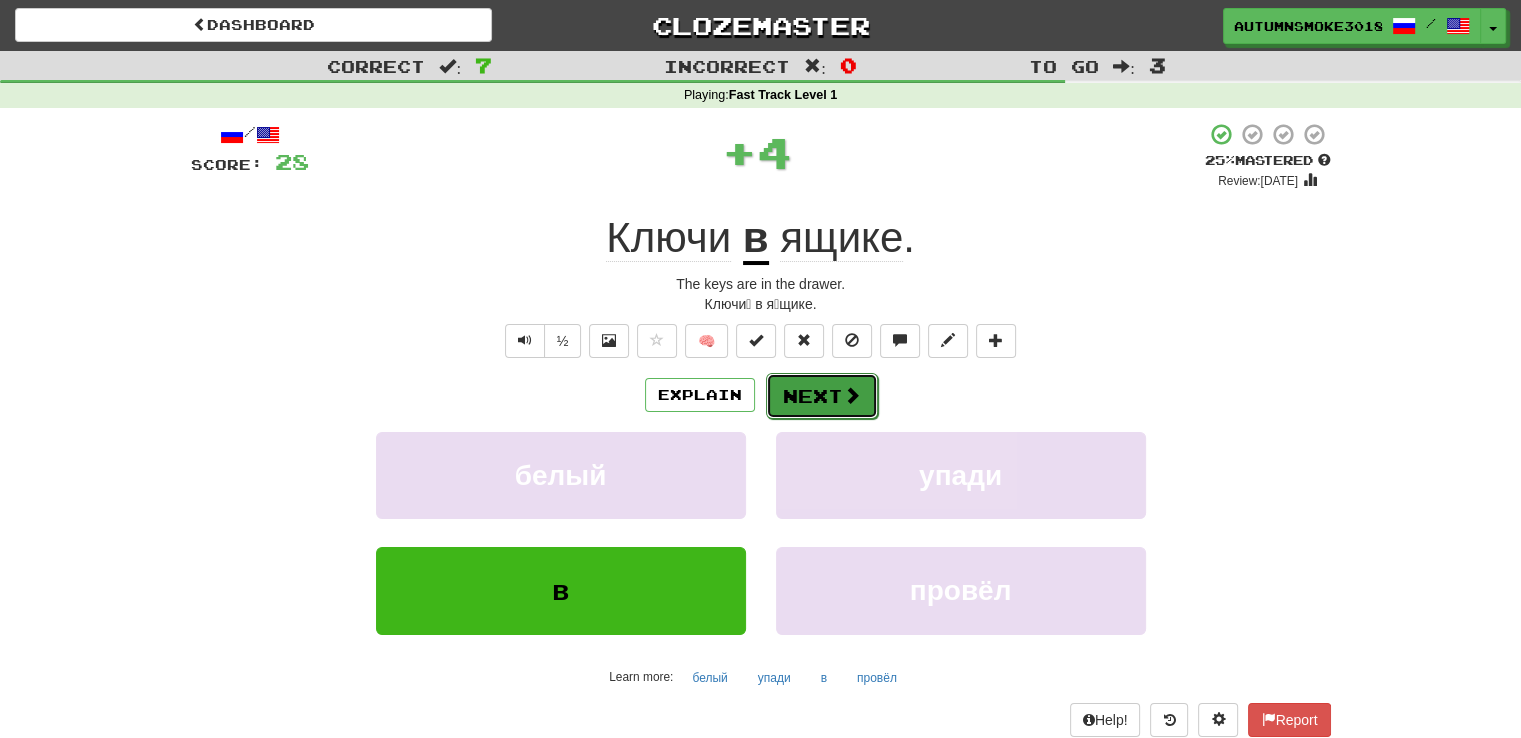 click on "Next" at bounding box center [822, 396] 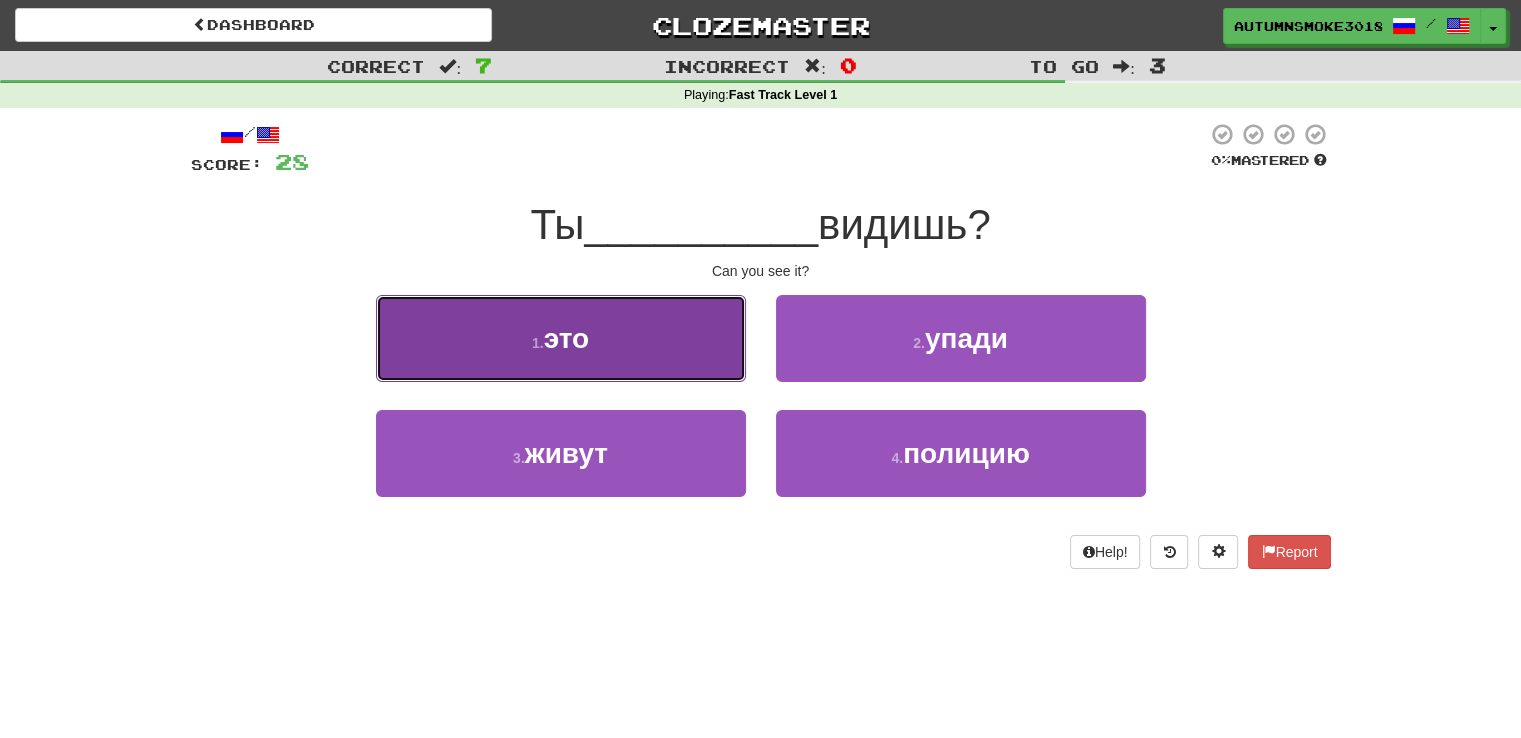 click on "1 .  это" at bounding box center [561, 338] 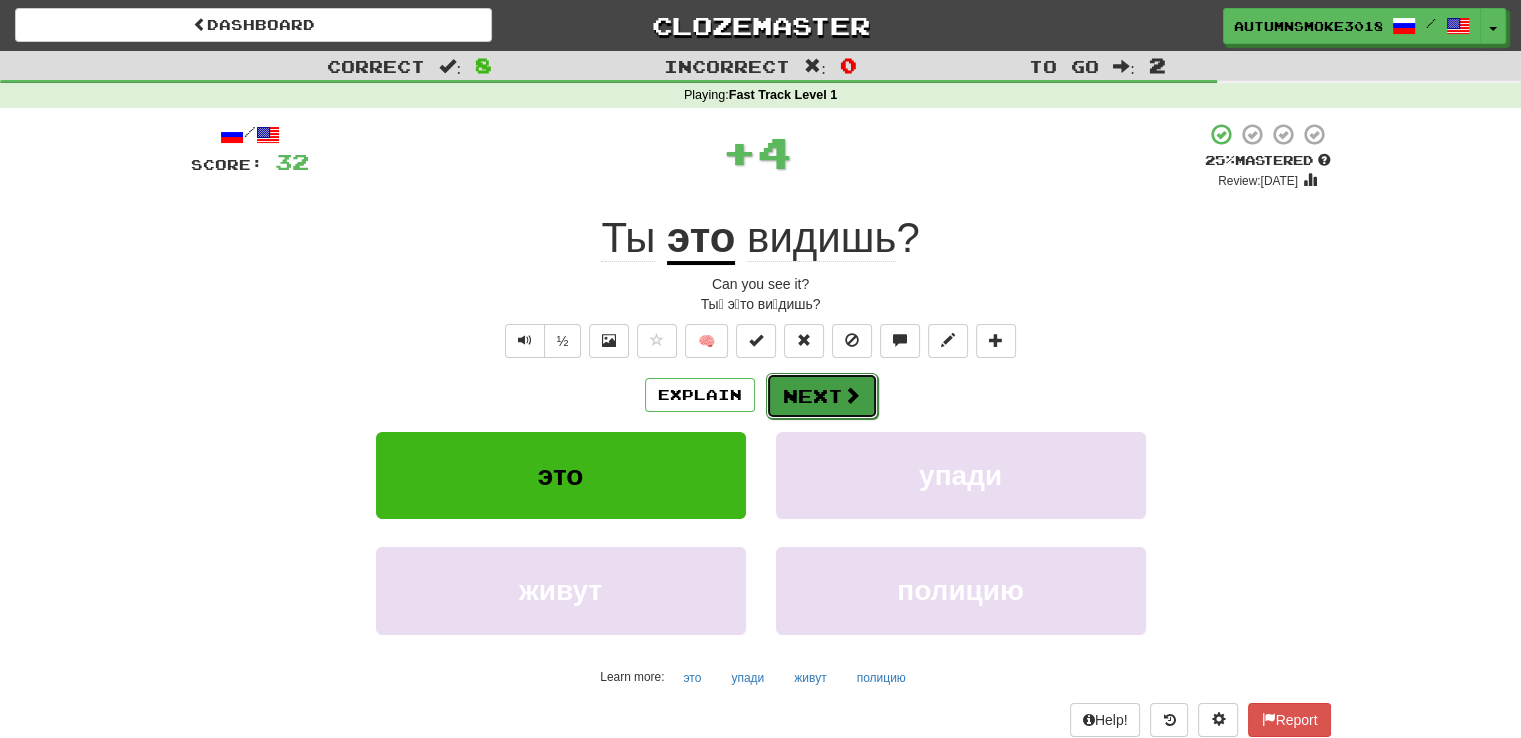 click on "Next" at bounding box center (822, 396) 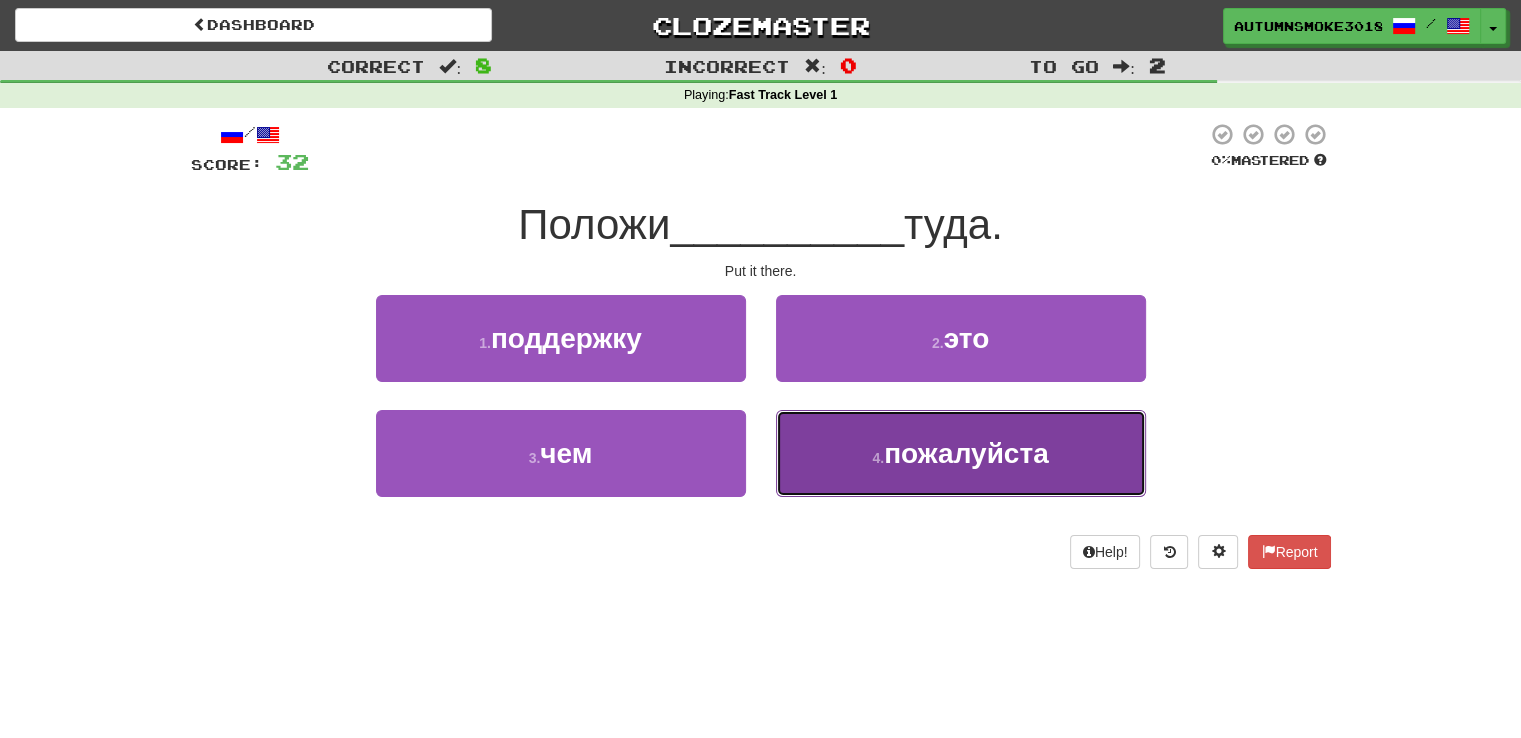 click on "пожалуйста" at bounding box center (966, 453) 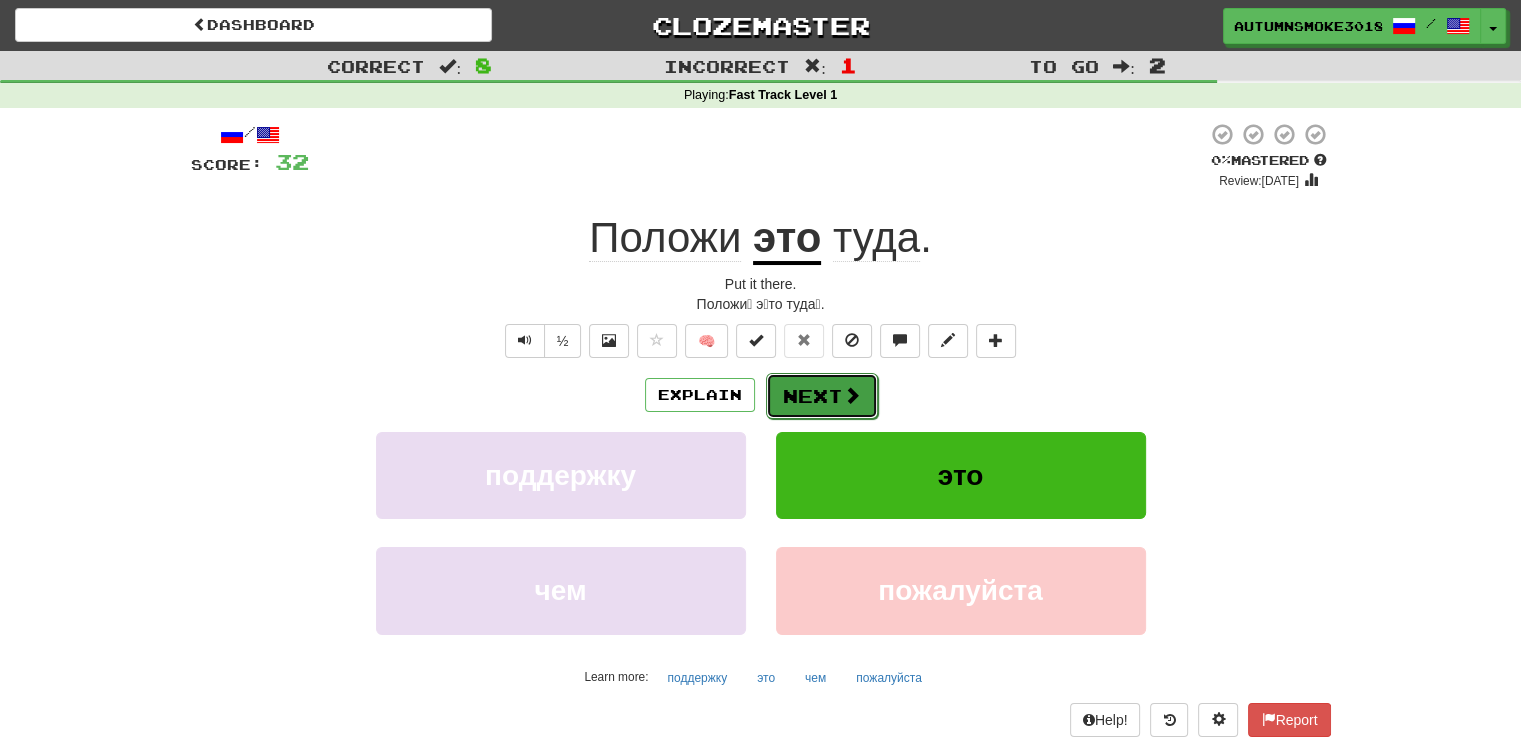 click on "Next" at bounding box center [822, 396] 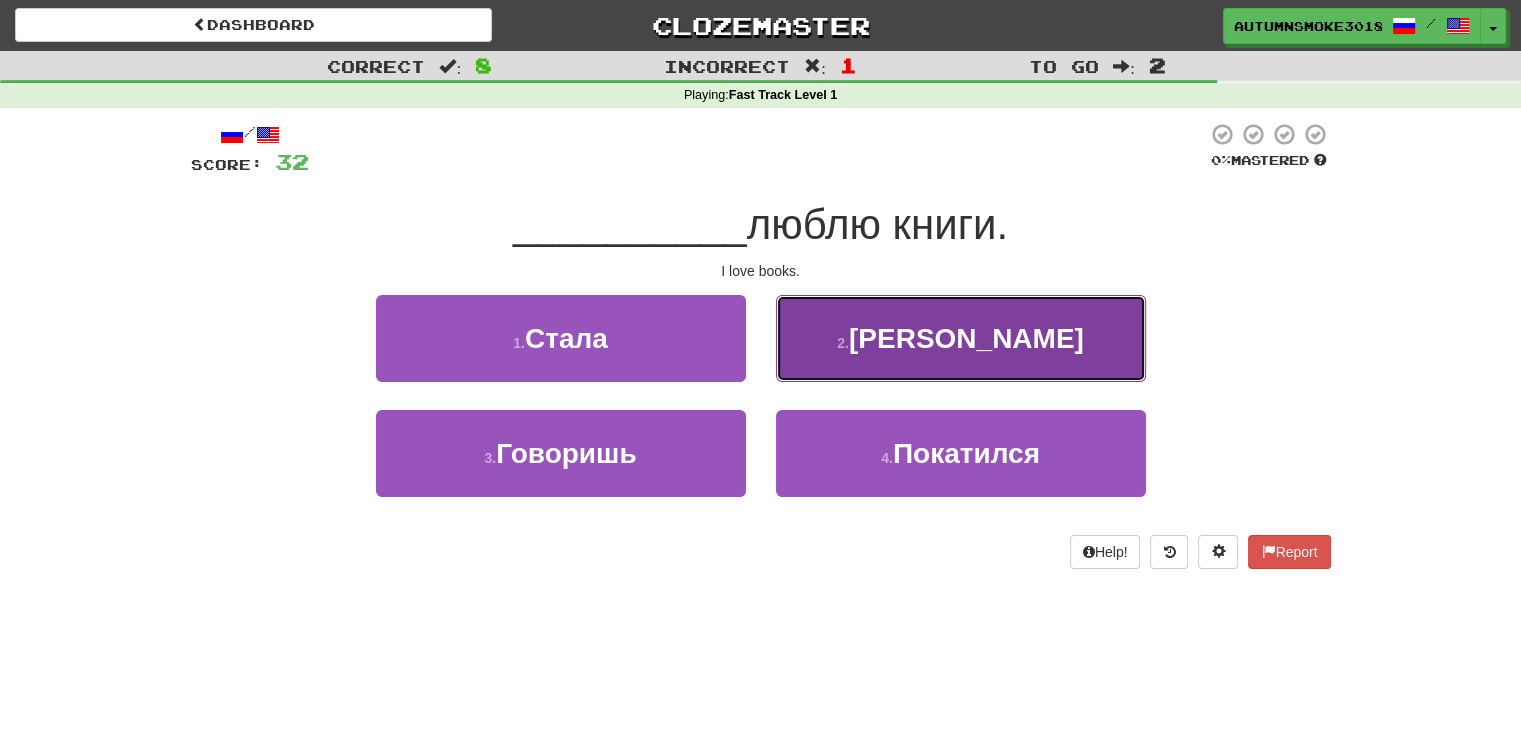 click on "2 .  Я" at bounding box center [961, 338] 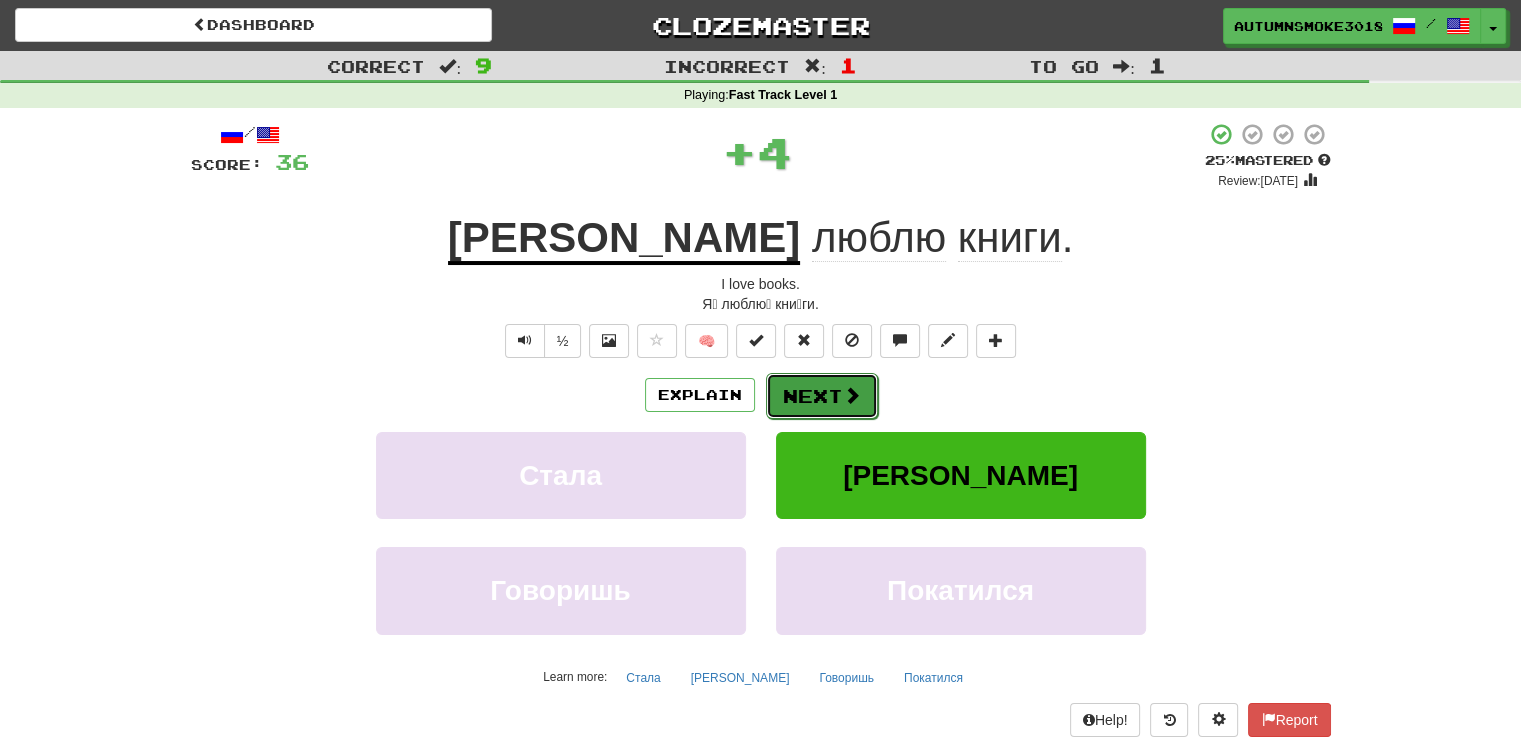 click at bounding box center [852, 395] 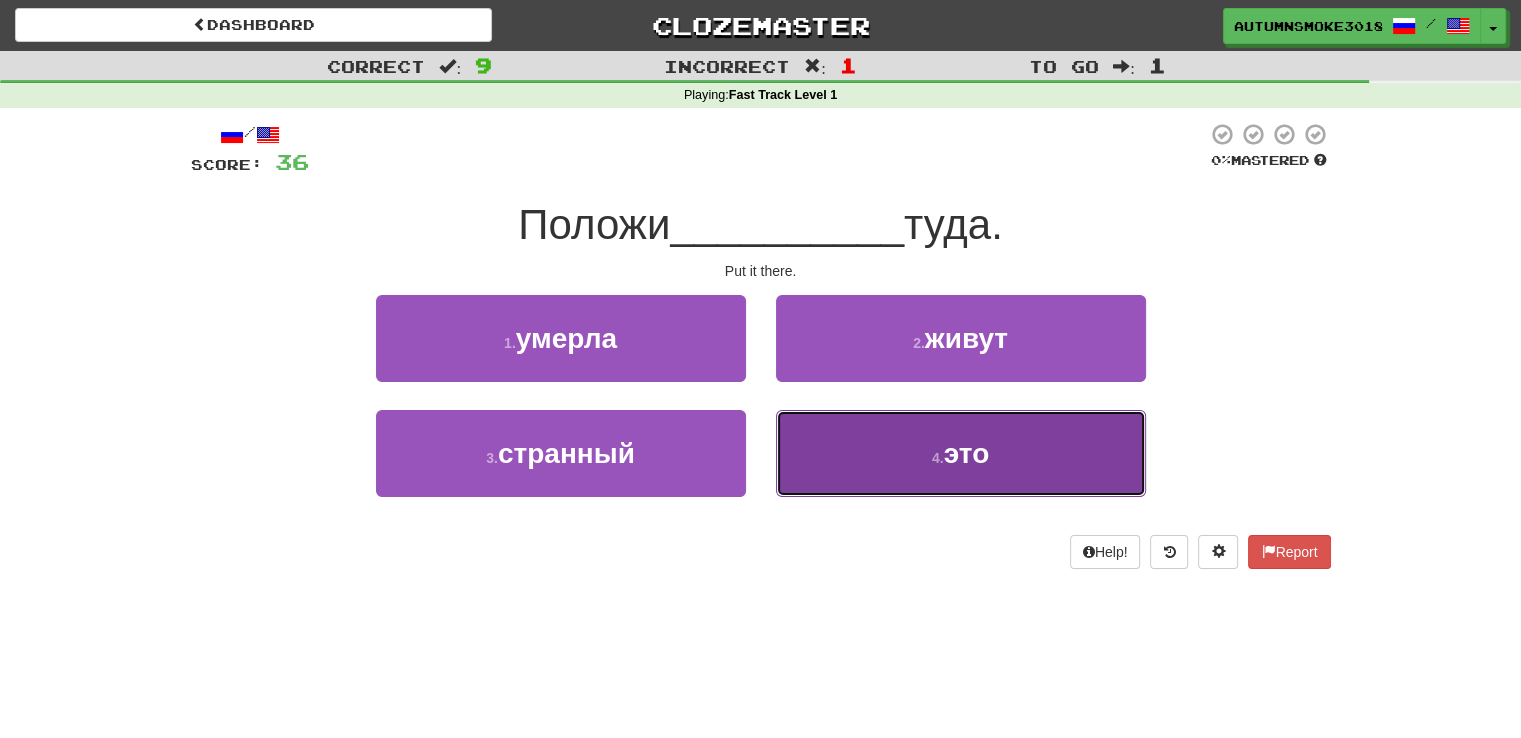 click on "4 .  это" at bounding box center (961, 453) 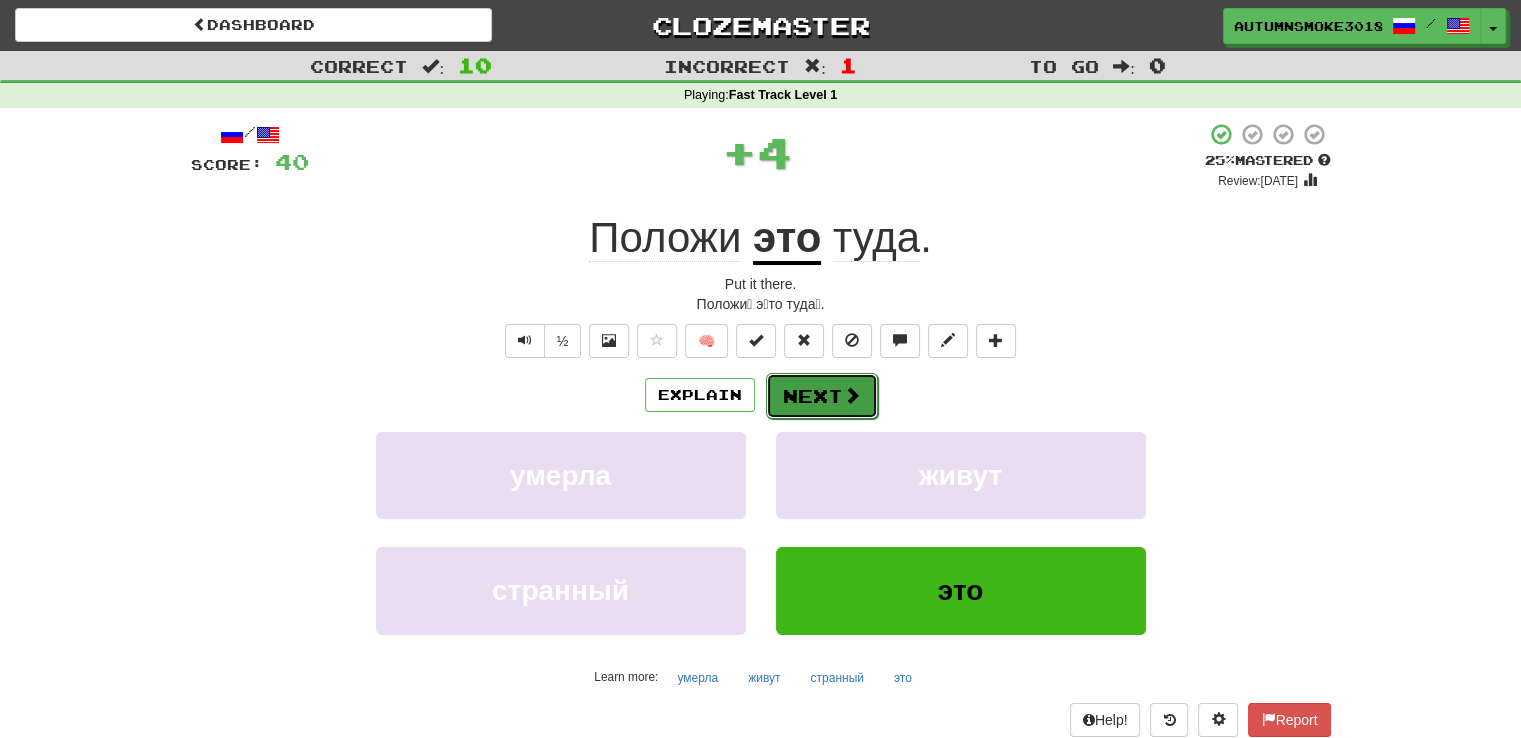 click on "Next" at bounding box center (822, 396) 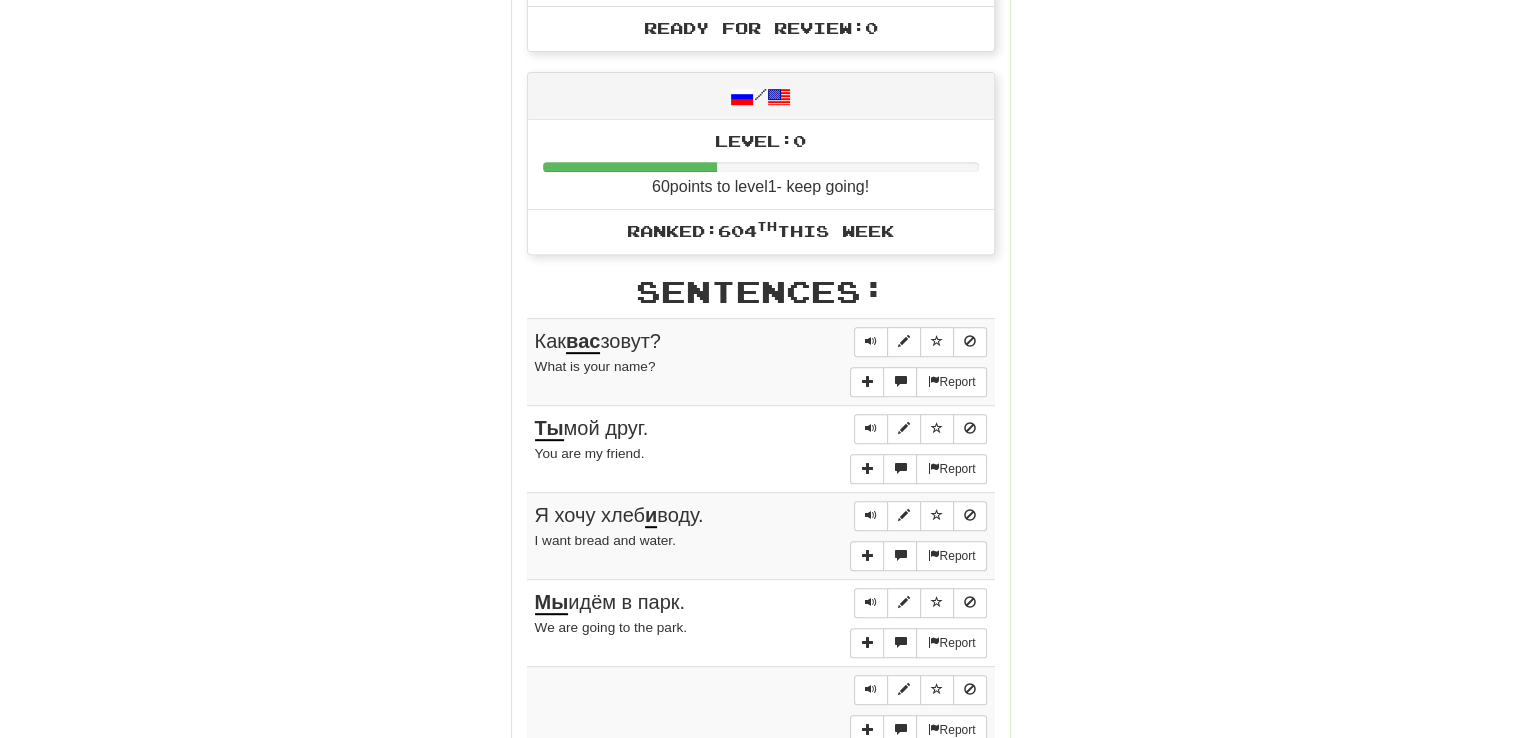 scroll, scrollTop: 879, scrollLeft: 0, axis: vertical 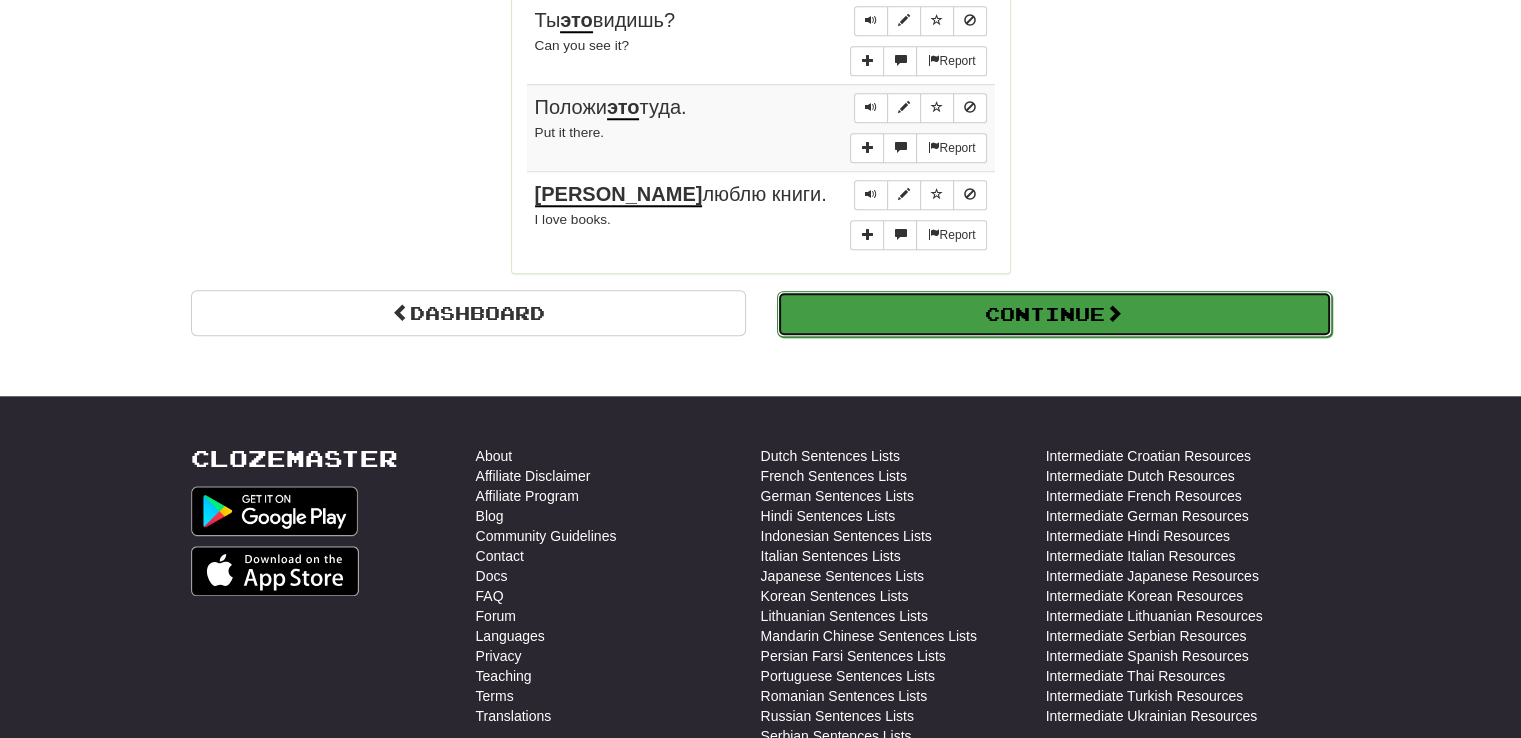 click on "Continue" at bounding box center [1054, 314] 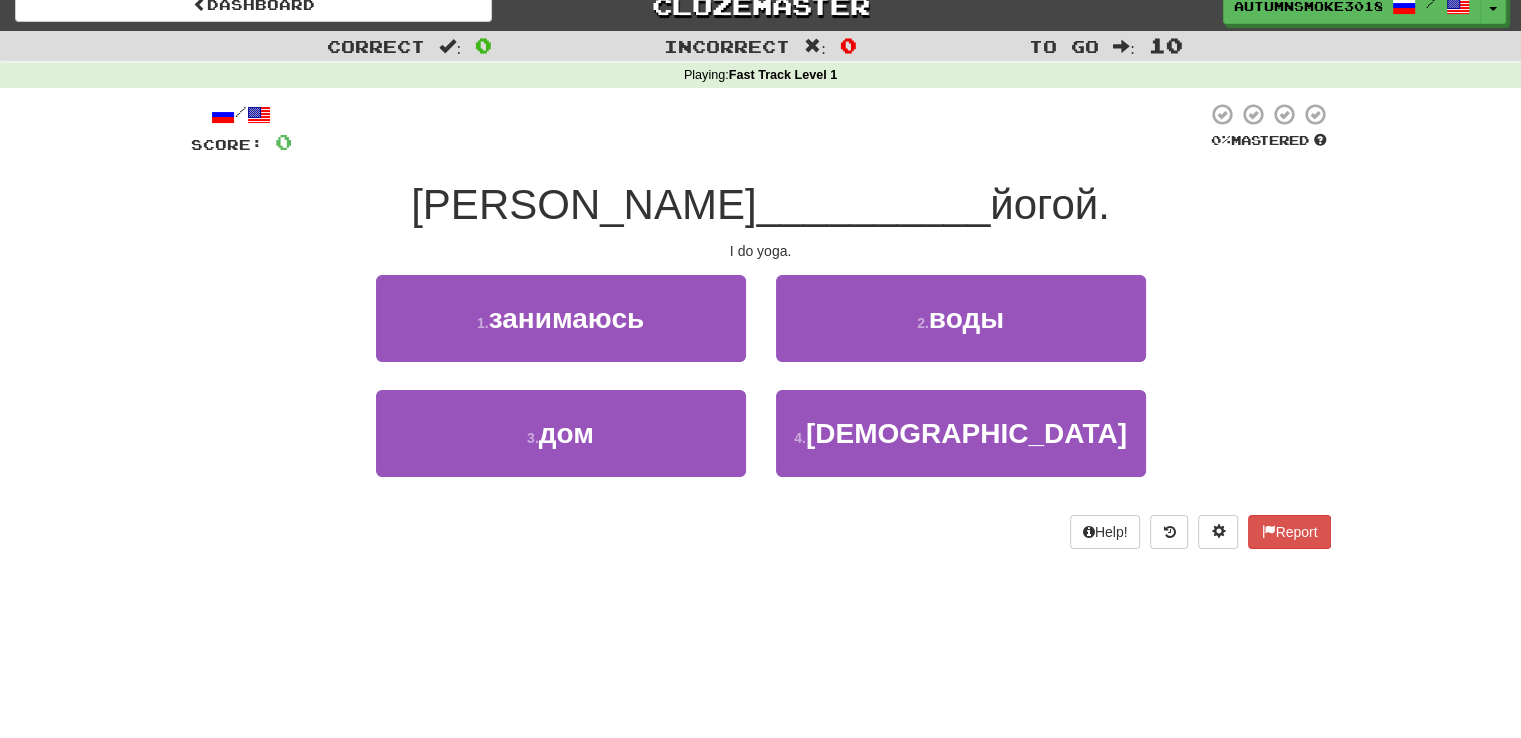 scroll, scrollTop: 0, scrollLeft: 0, axis: both 